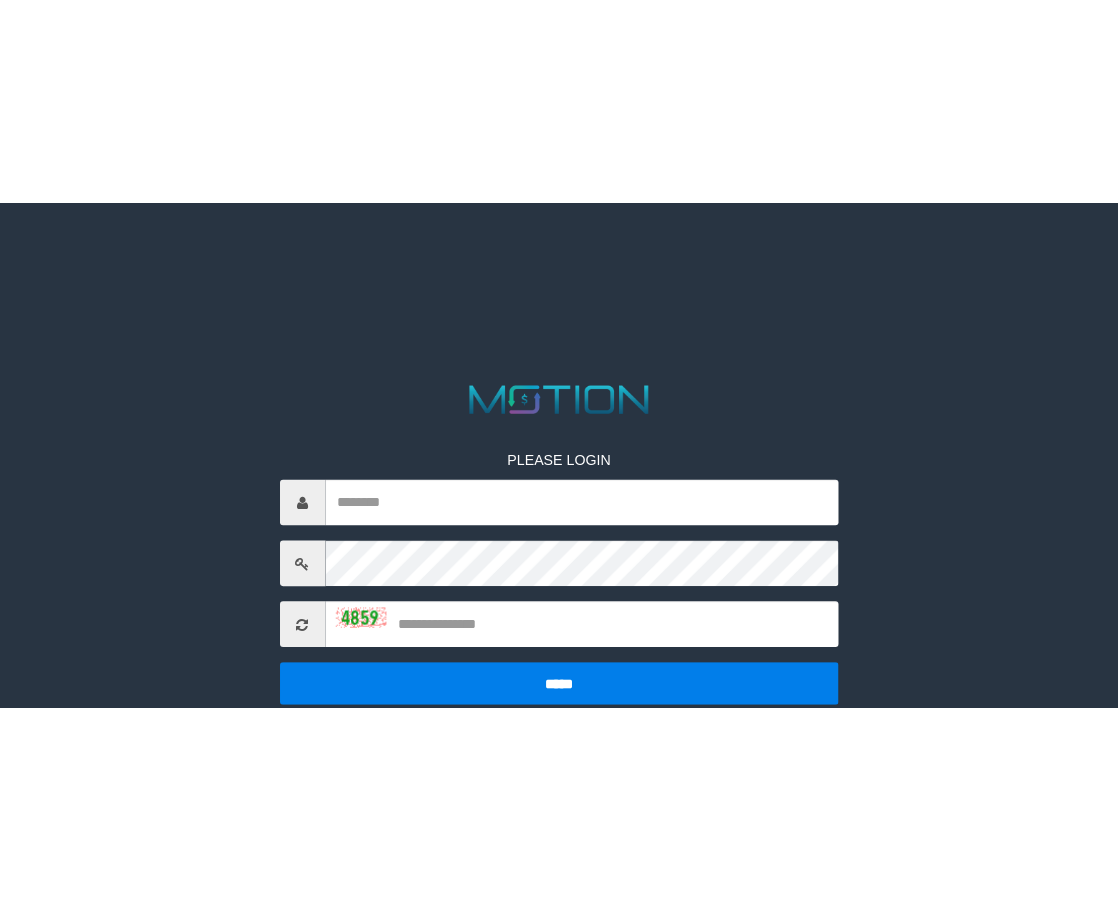scroll, scrollTop: 0, scrollLeft: 0, axis: both 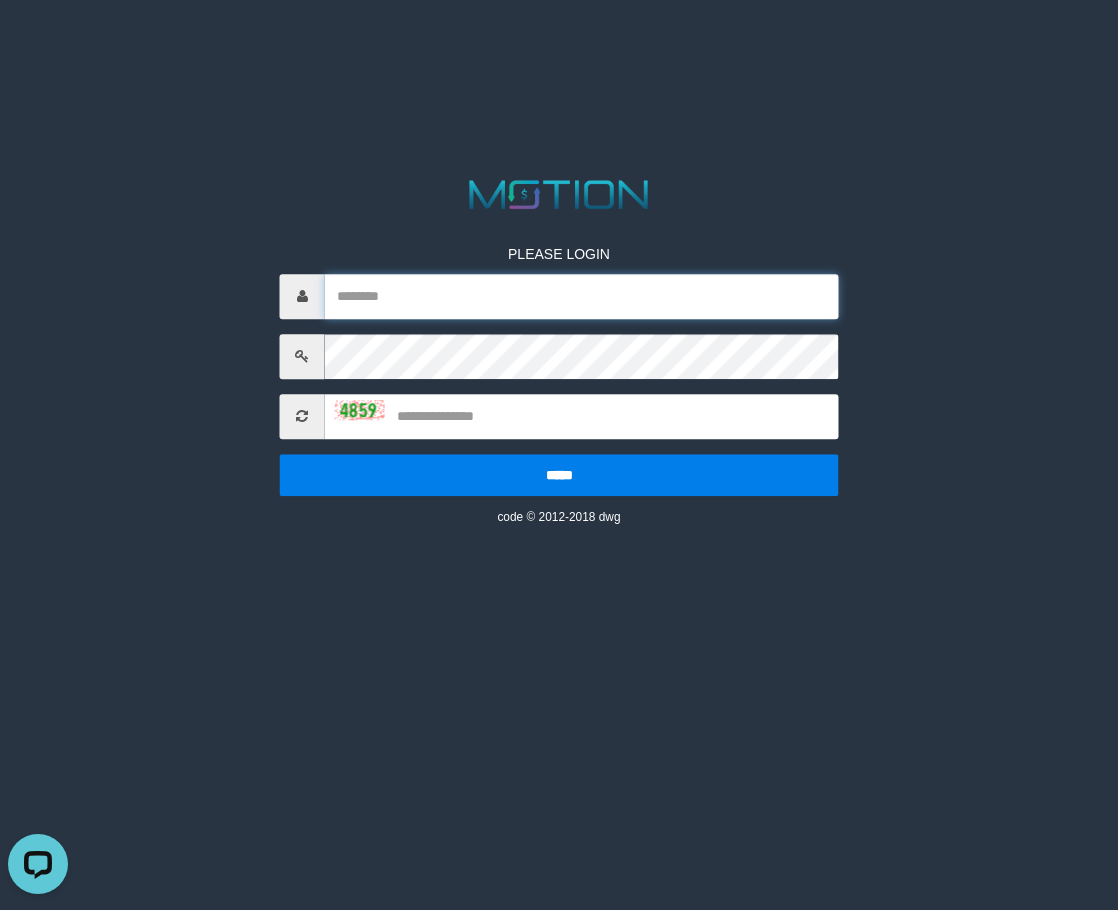 click at bounding box center [582, 296] 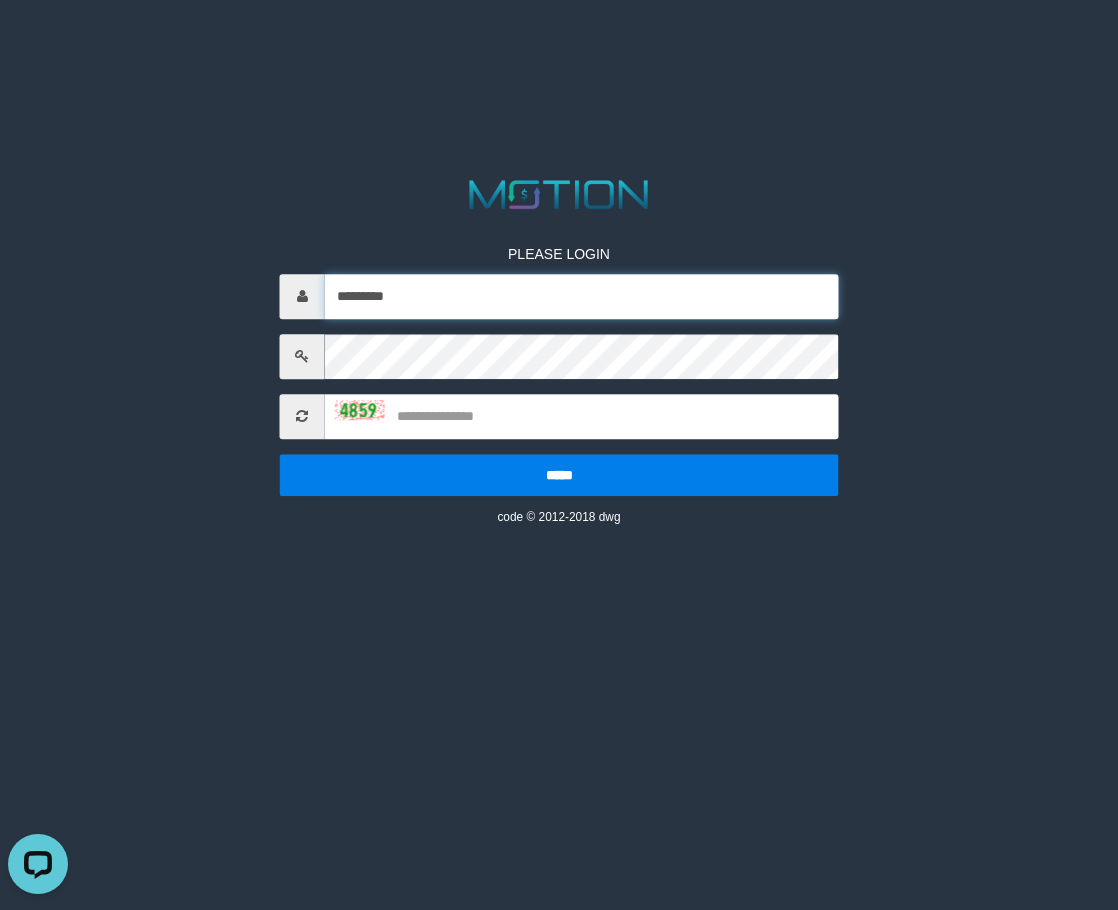 type on "*********" 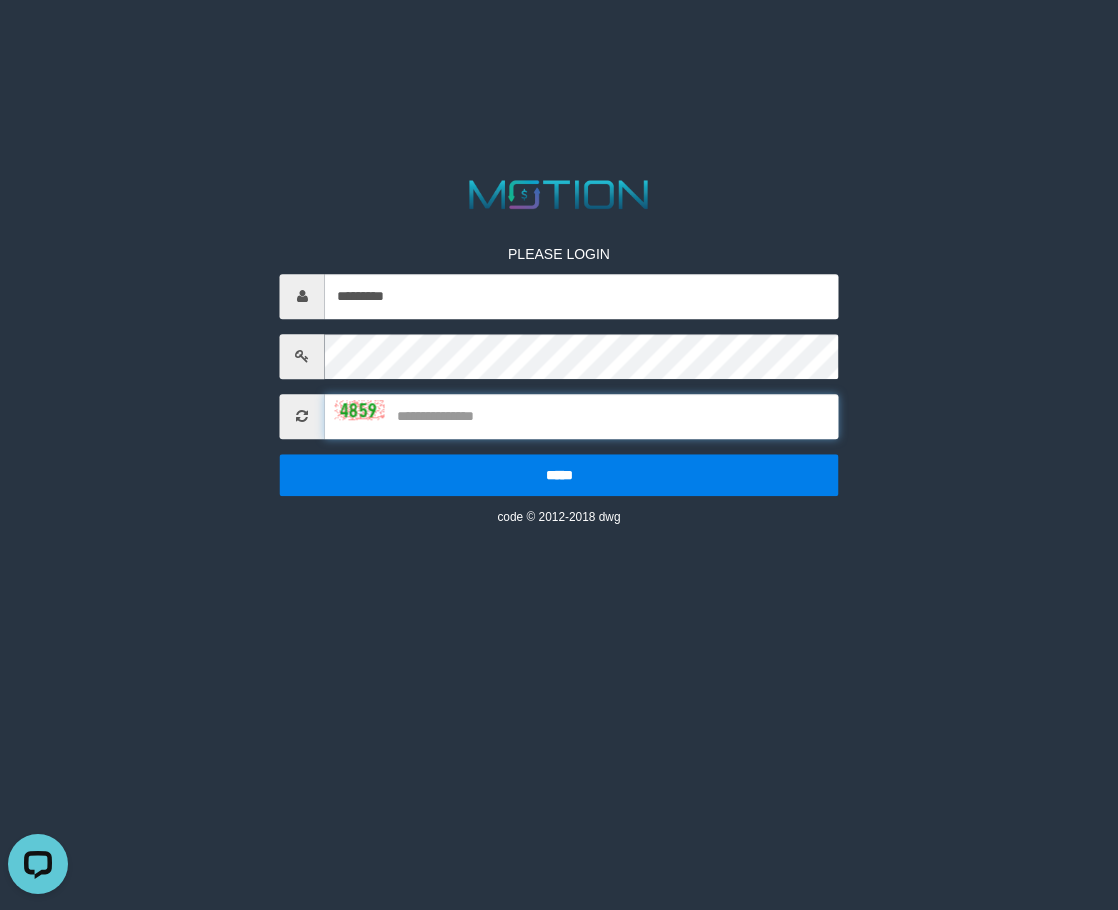 click at bounding box center [582, 416] 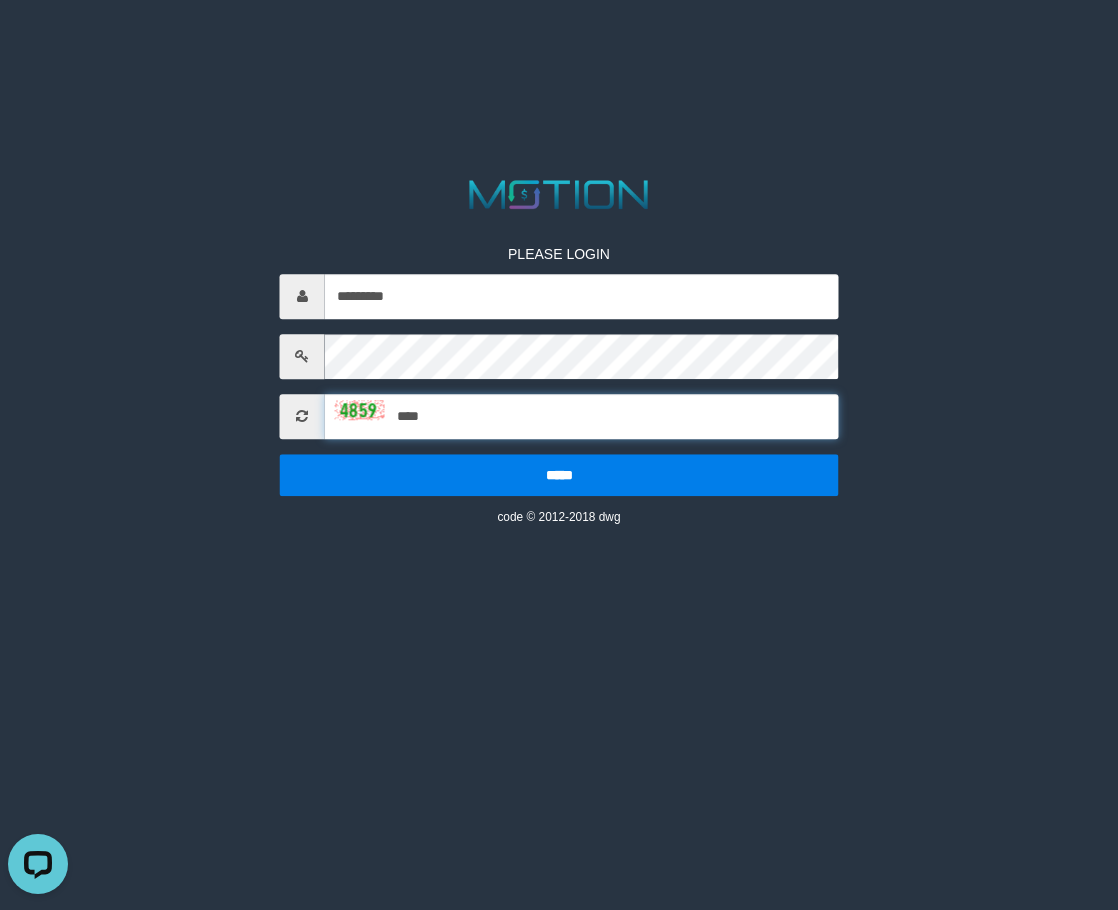 type on "****" 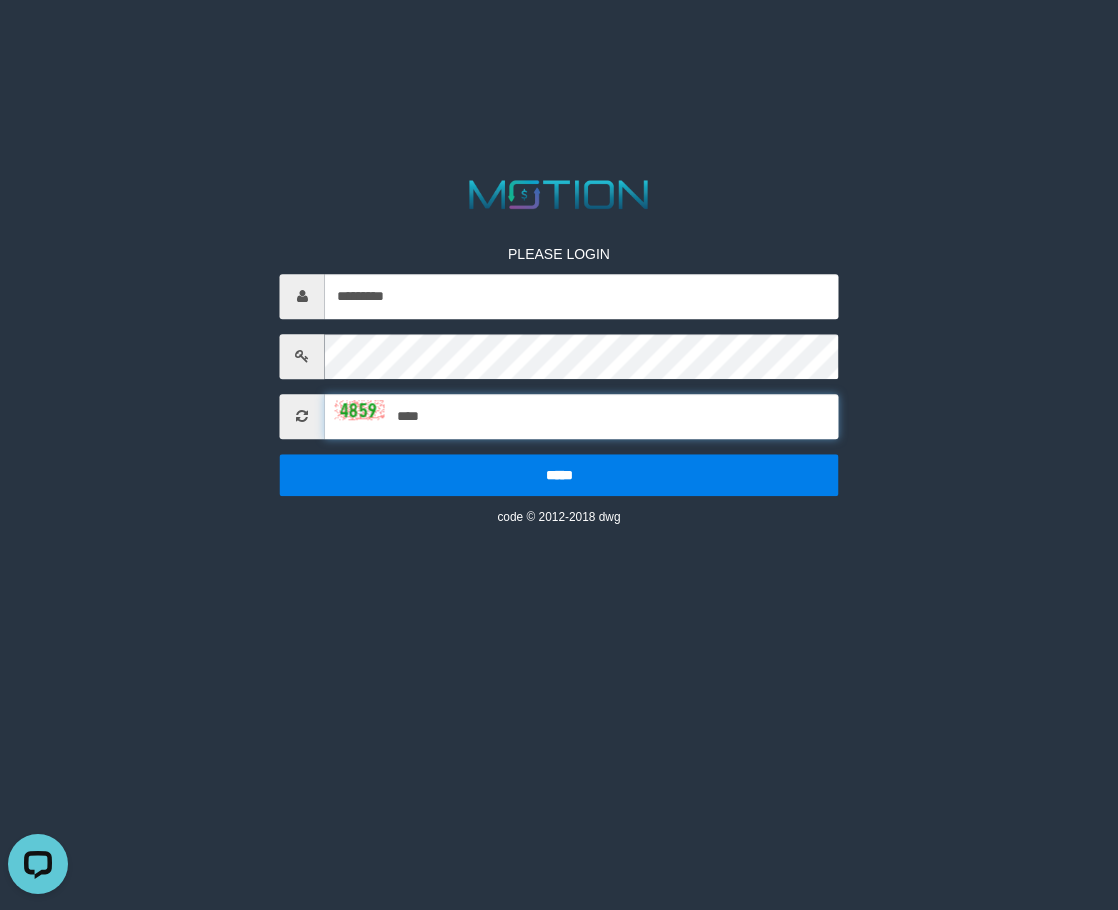 click on "*****" at bounding box center (559, 475) 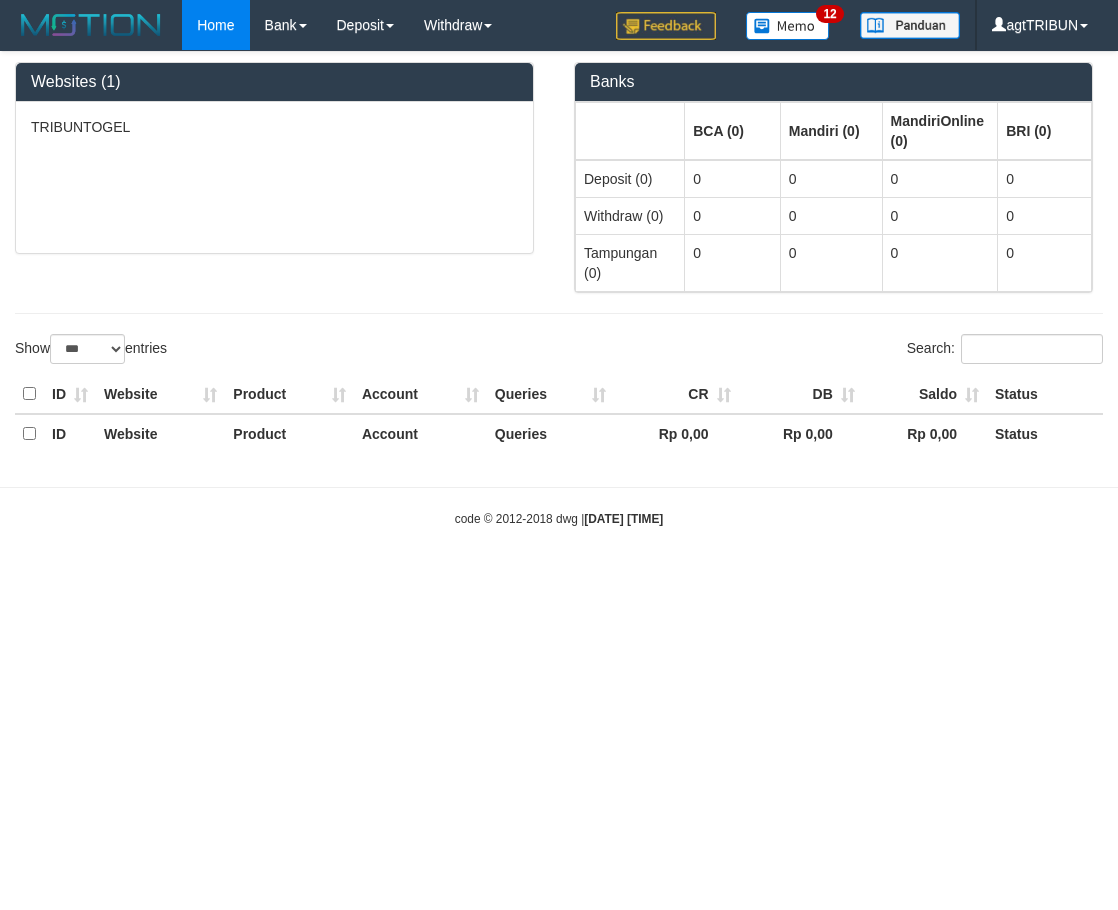 select on "***" 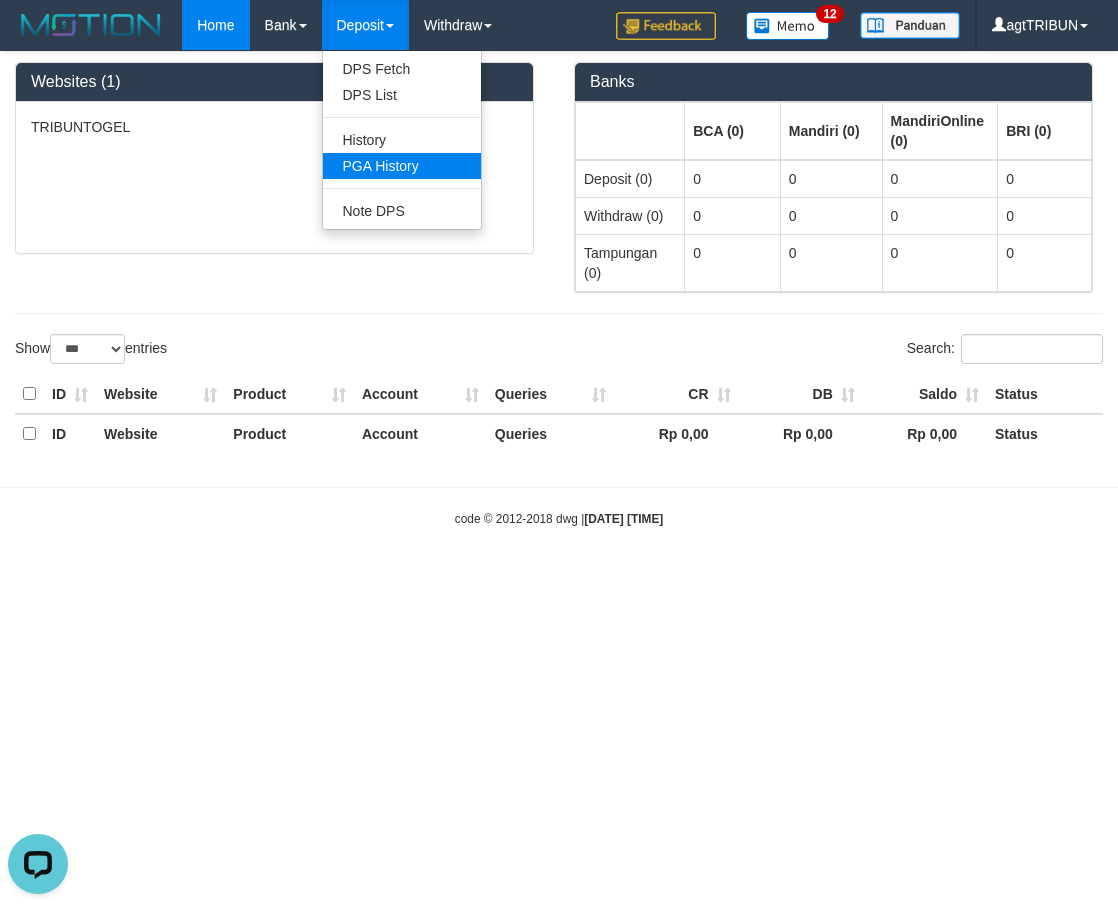 scroll, scrollTop: 0, scrollLeft: 0, axis: both 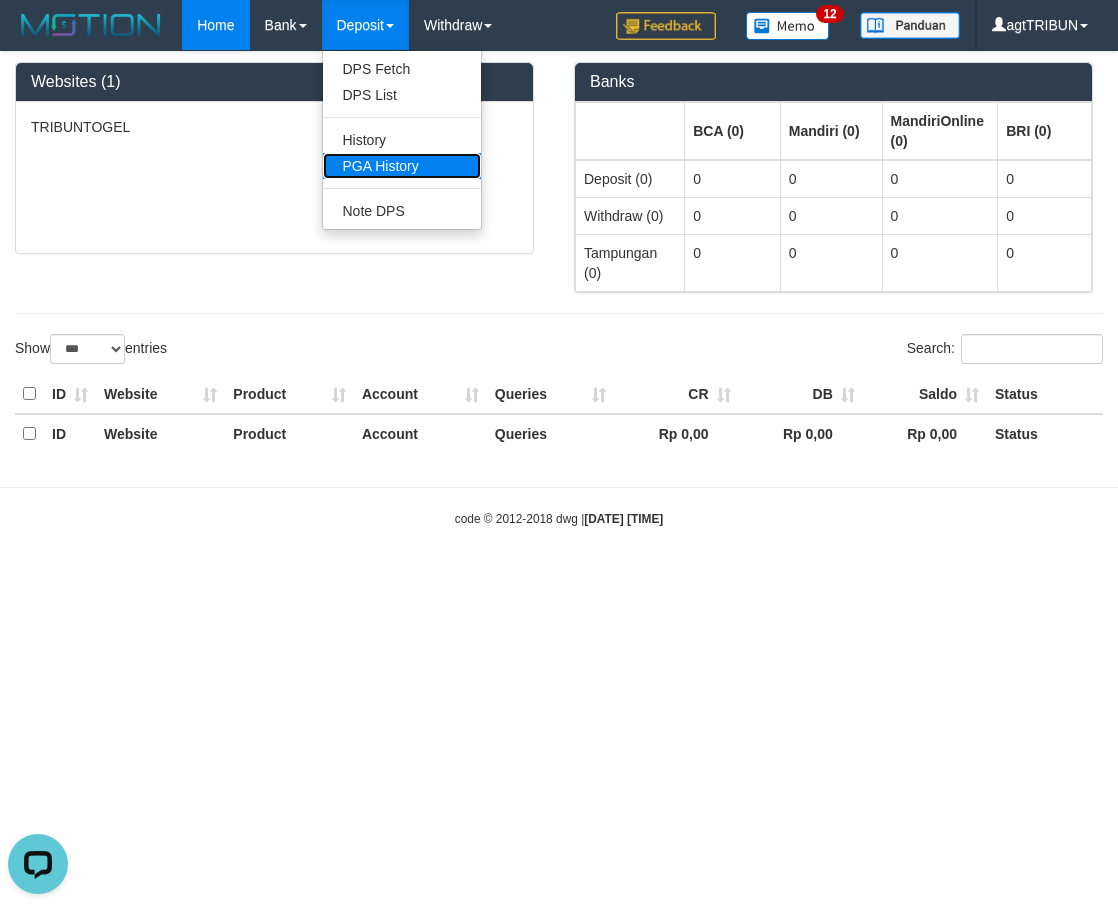 click on "PGA History" at bounding box center [402, 166] 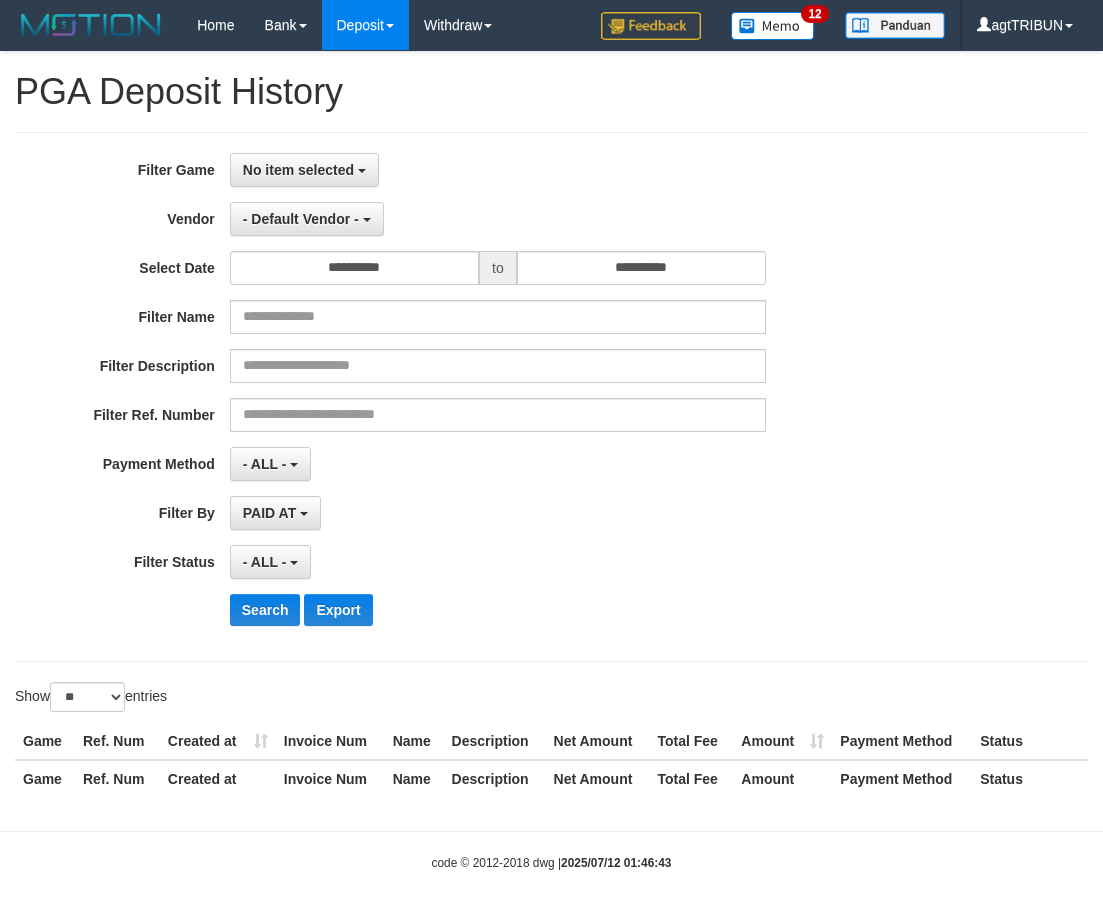 select 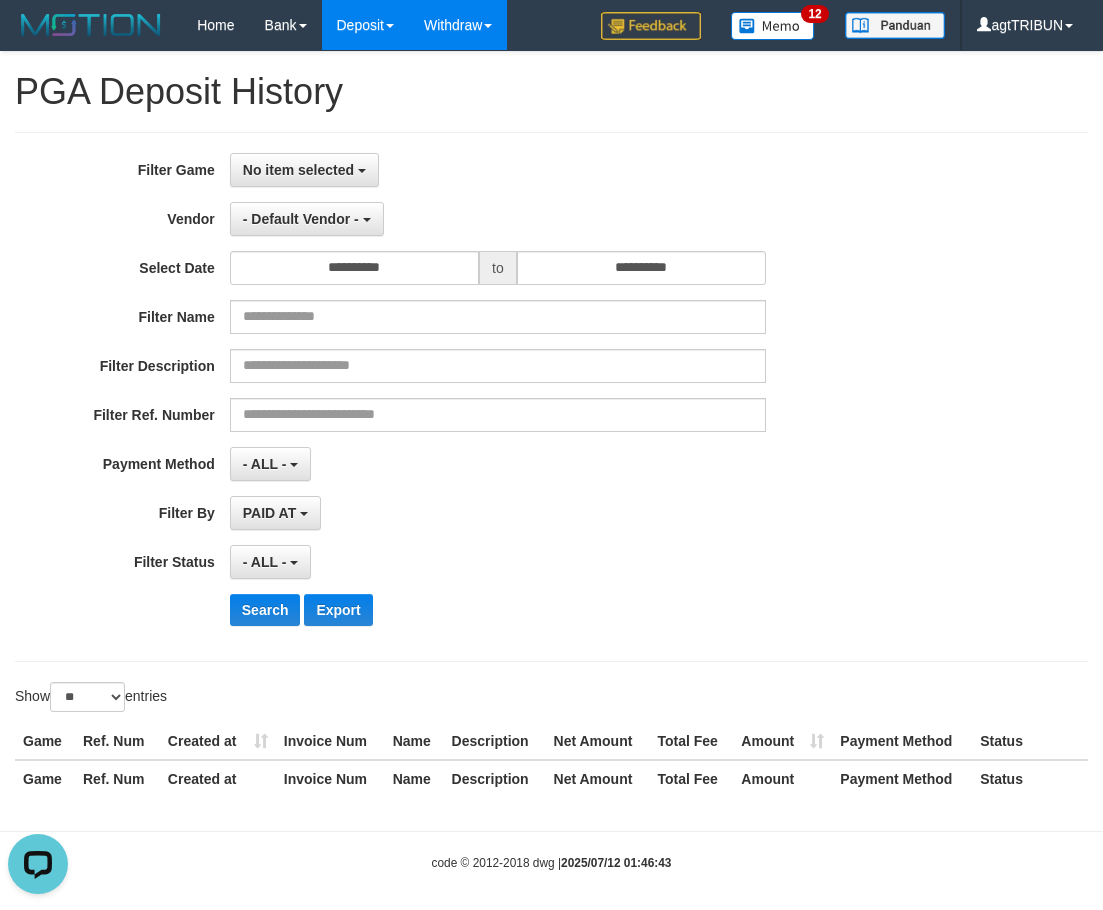 scroll, scrollTop: 0, scrollLeft: 0, axis: both 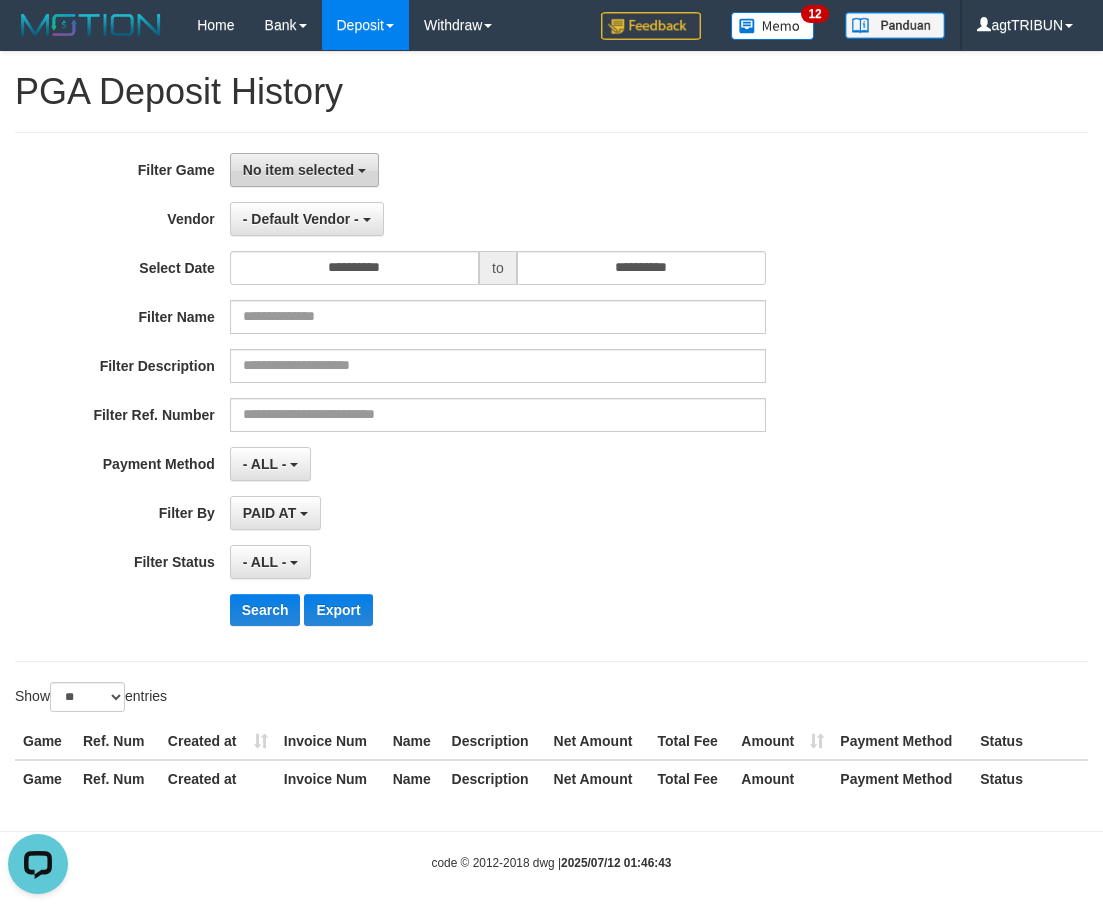 drag, startPoint x: 337, startPoint y: 156, endPoint x: 341, endPoint y: 166, distance: 10.770329 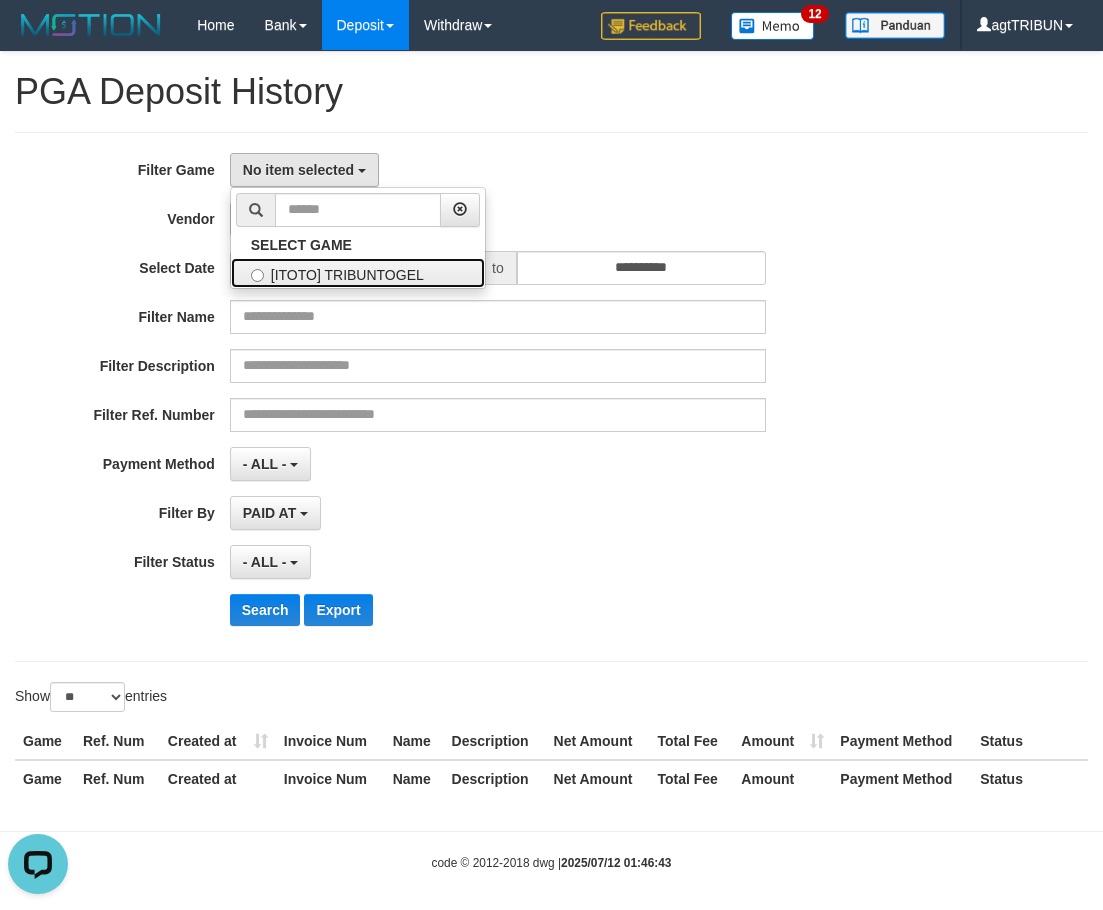 click on "[ITOTO] TRIBUNTOGEL" at bounding box center [358, 273] 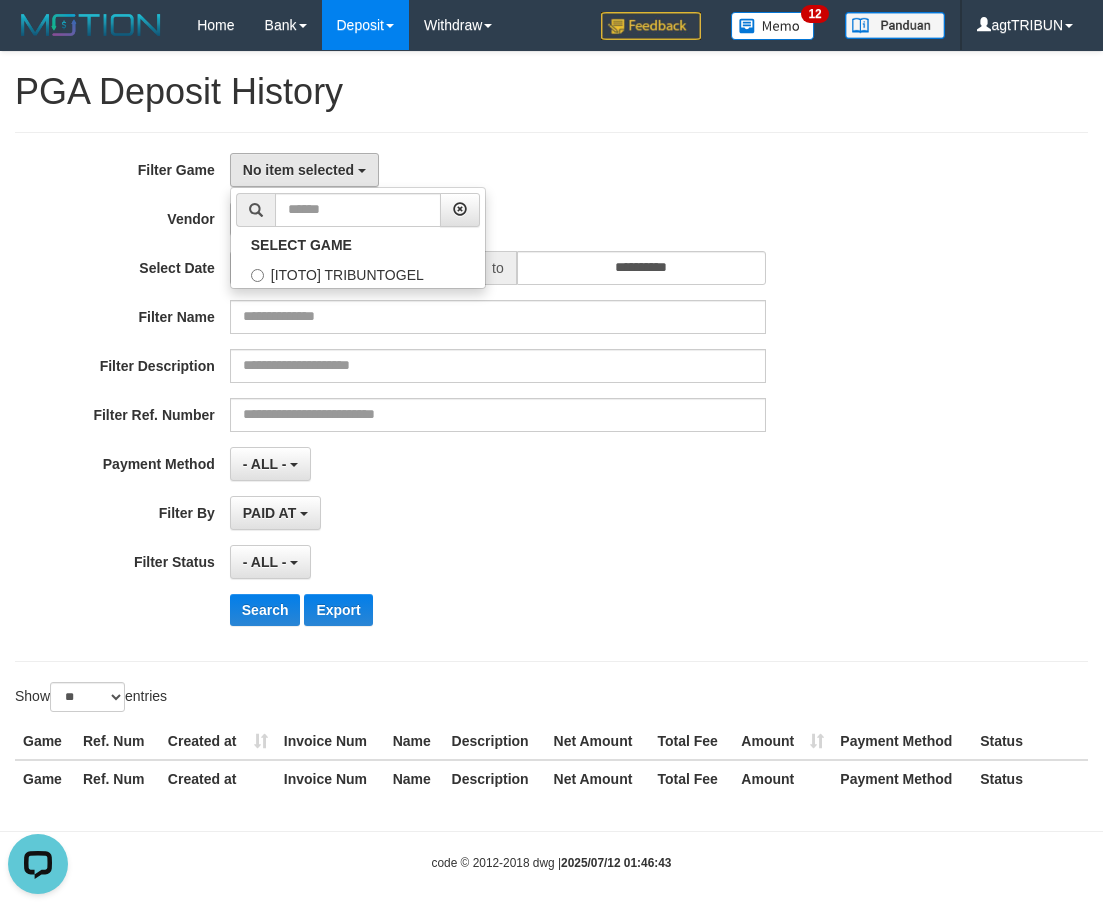 select on "****" 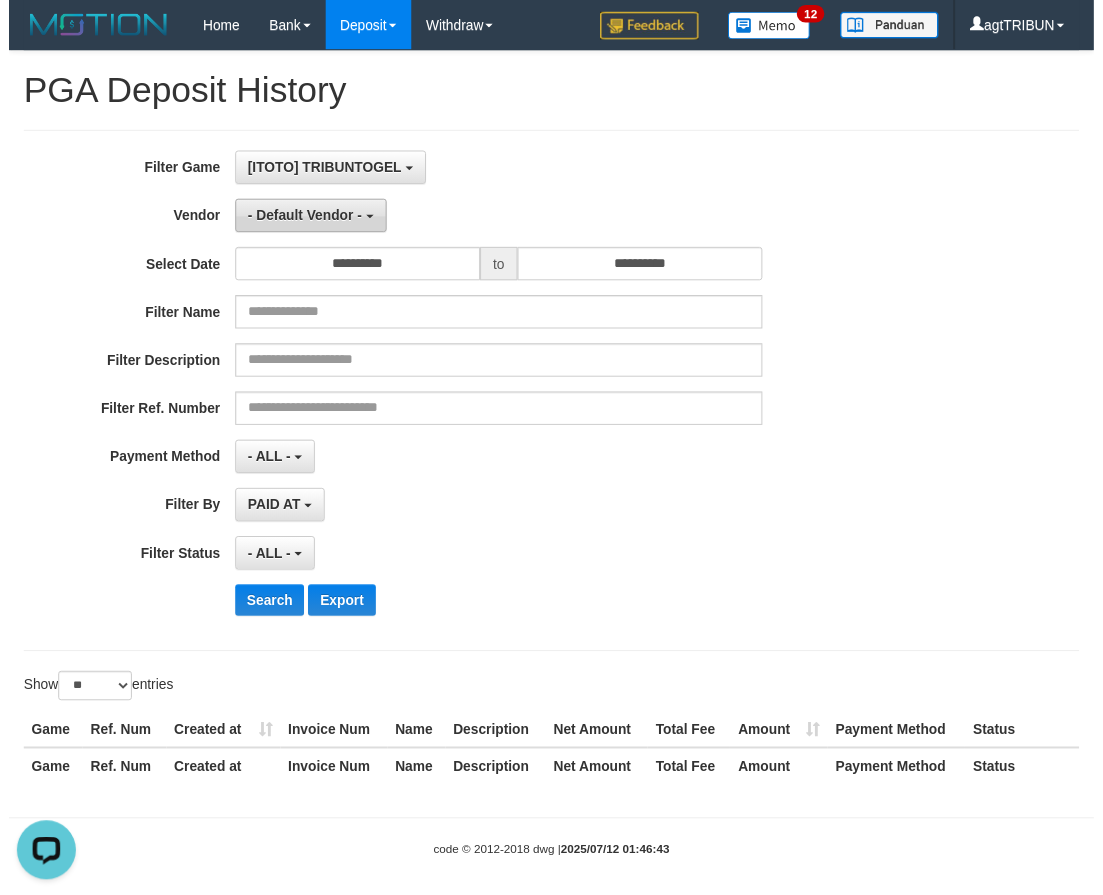 scroll, scrollTop: 18, scrollLeft: 0, axis: vertical 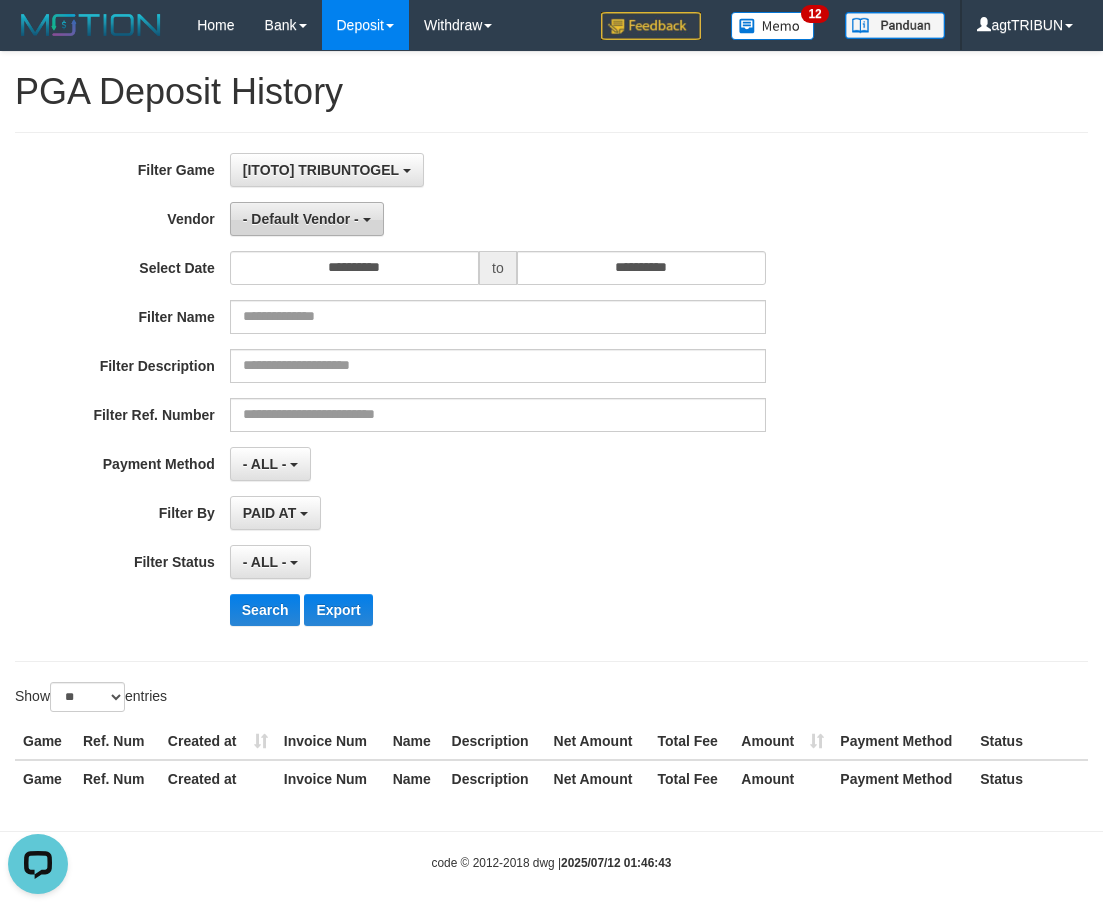 click on "- Default Vendor -" at bounding box center (301, 219) 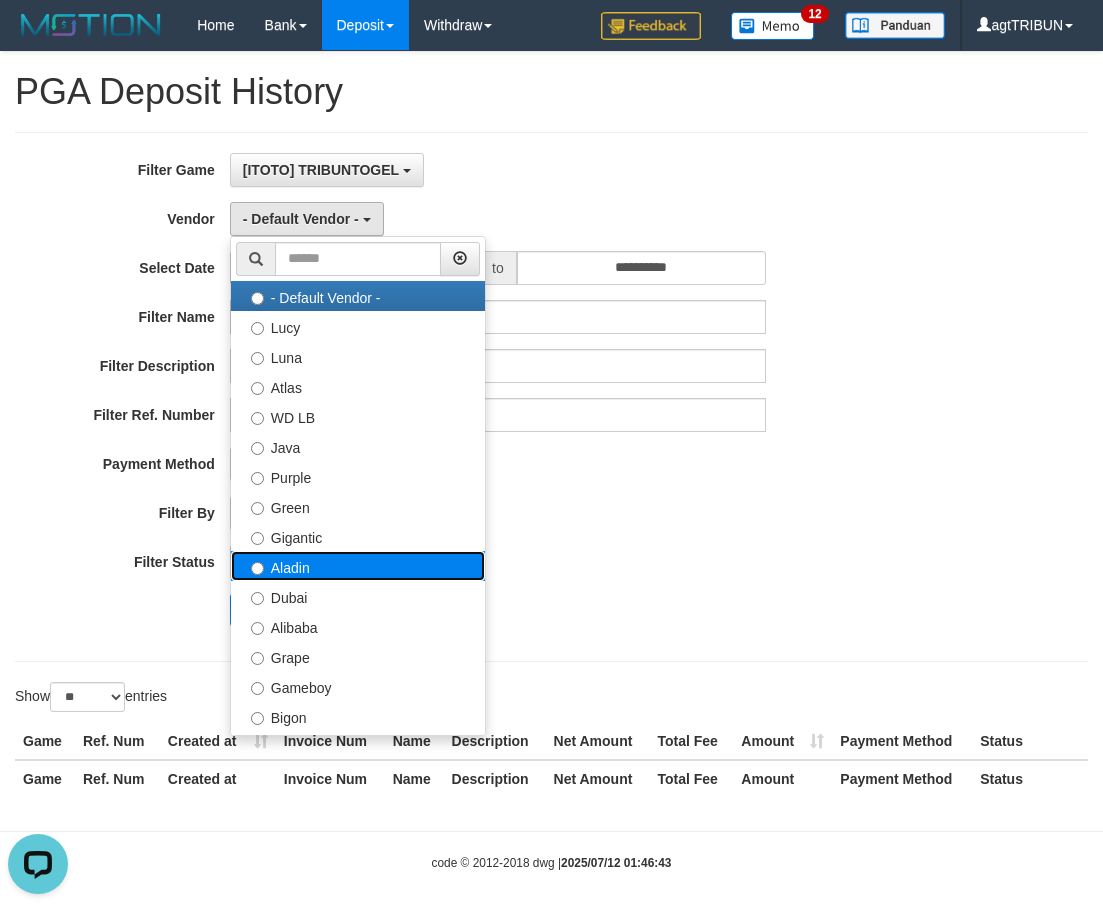 click on "Aladin" at bounding box center (358, 566) 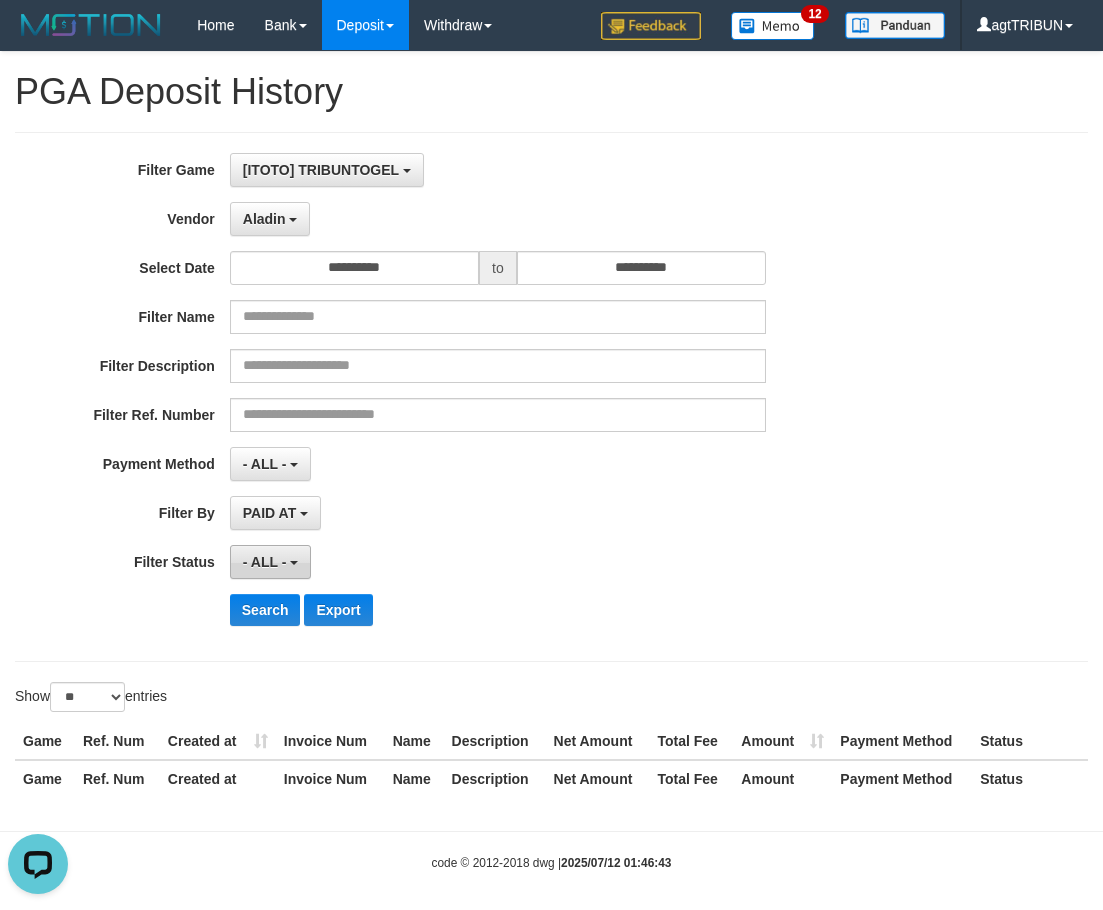 click on "- ALL -" at bounding box center [265, 562] 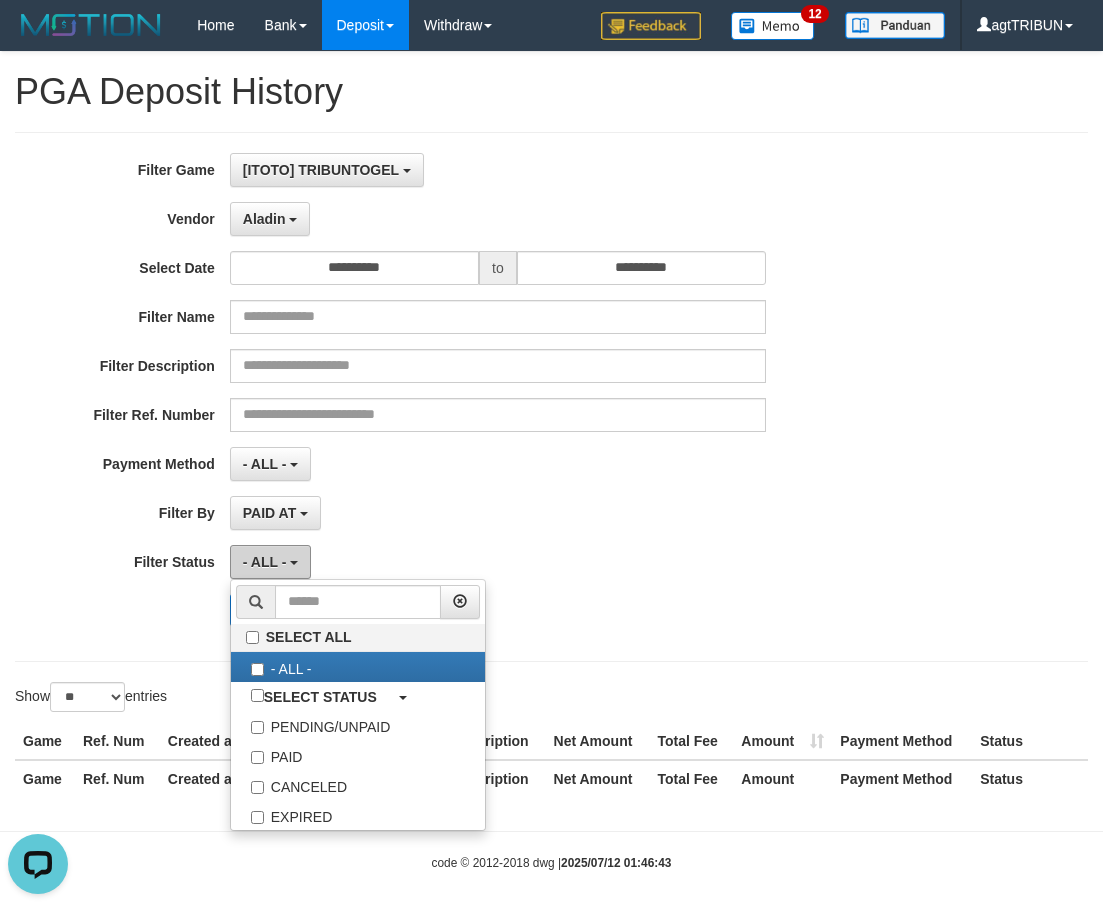 click on "- ALL -" at bounding box center (265, 562) 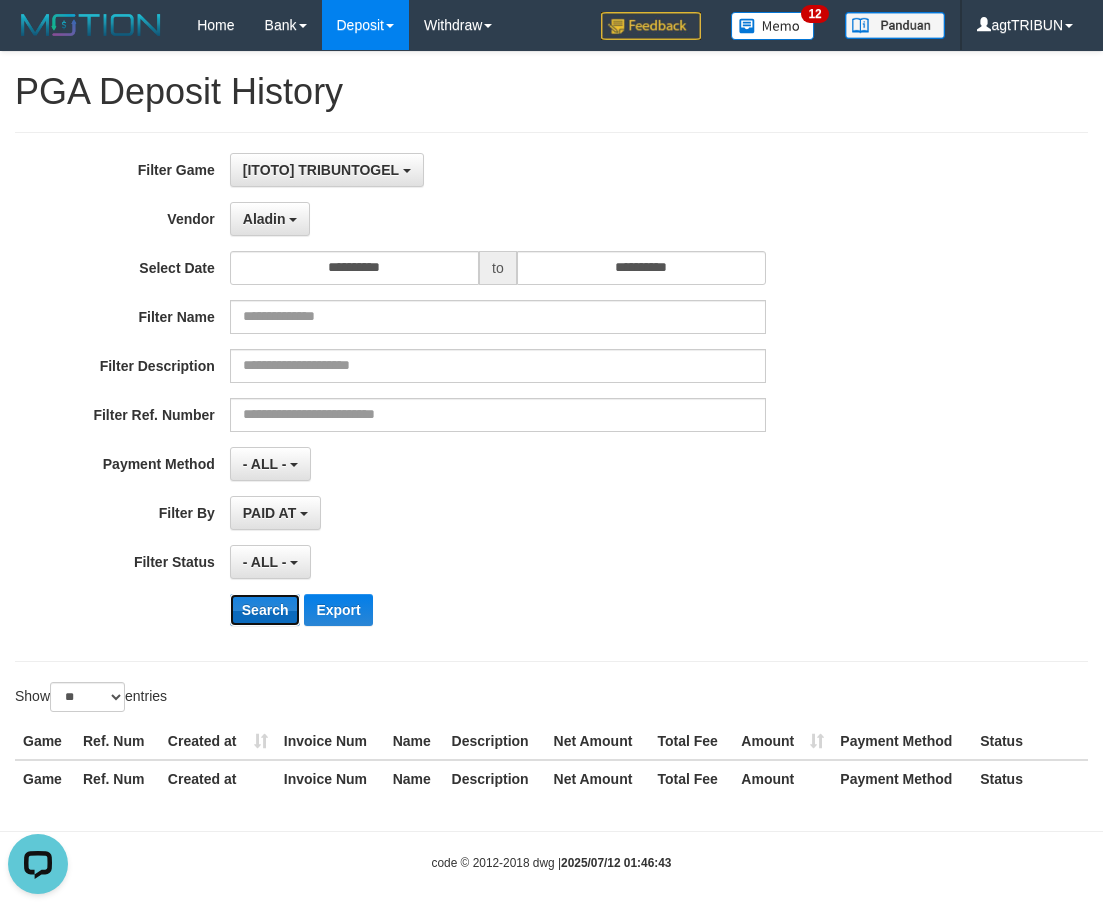 click on "Search" at bounding box center [265, 610] 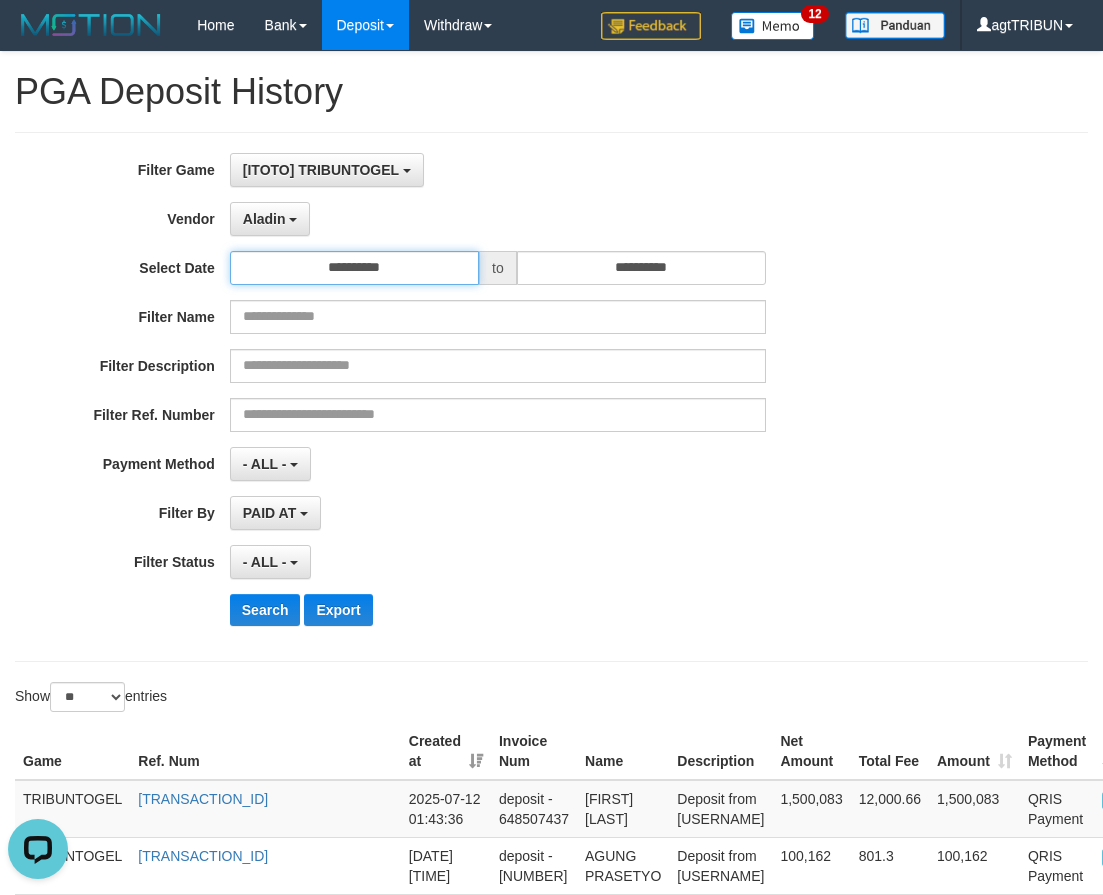 click on "**********" at bounding box center (354, 268) 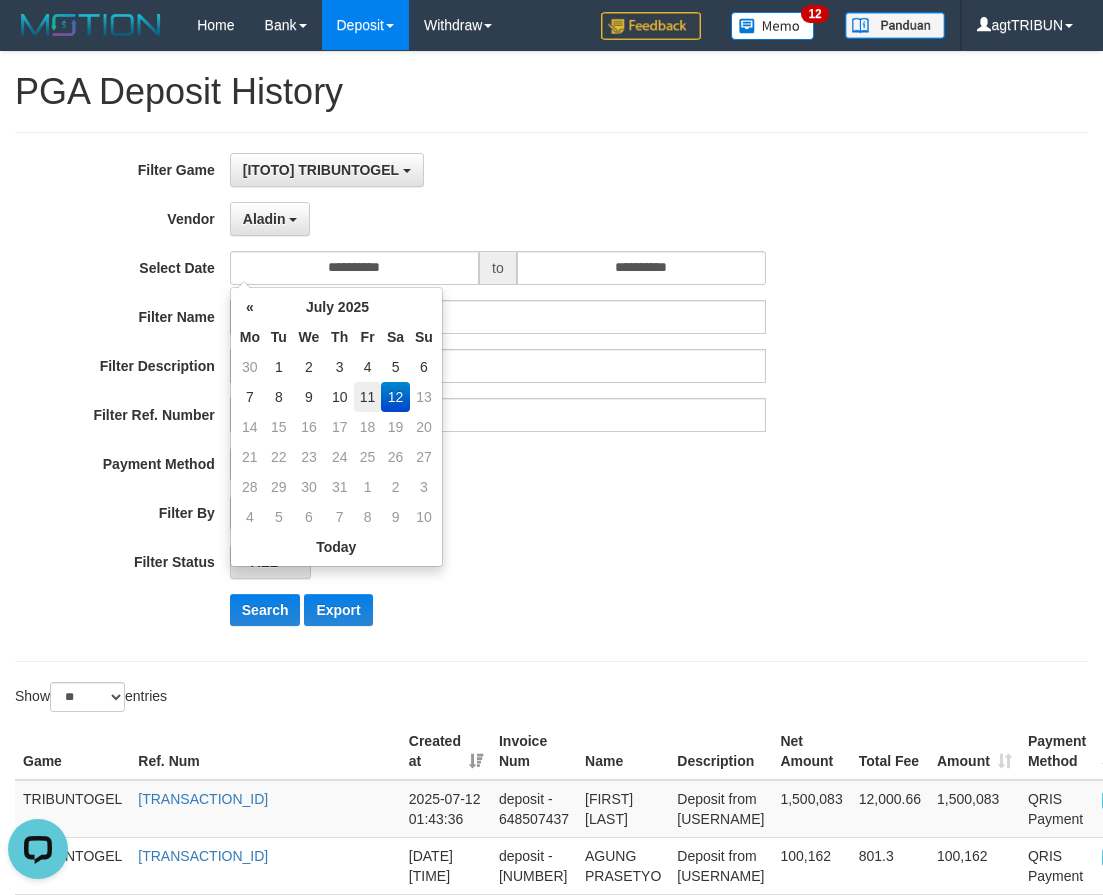 click on "11" at bounding box center [367, 397] 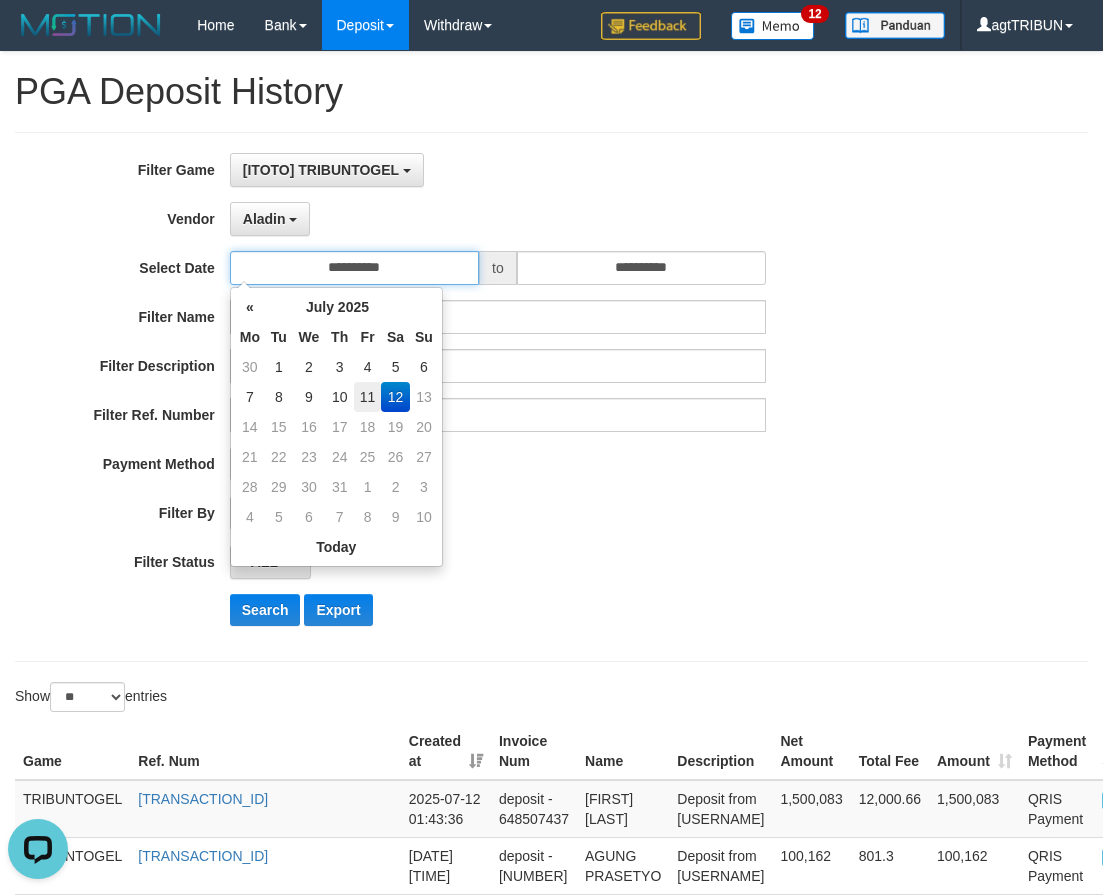 type on "**********" 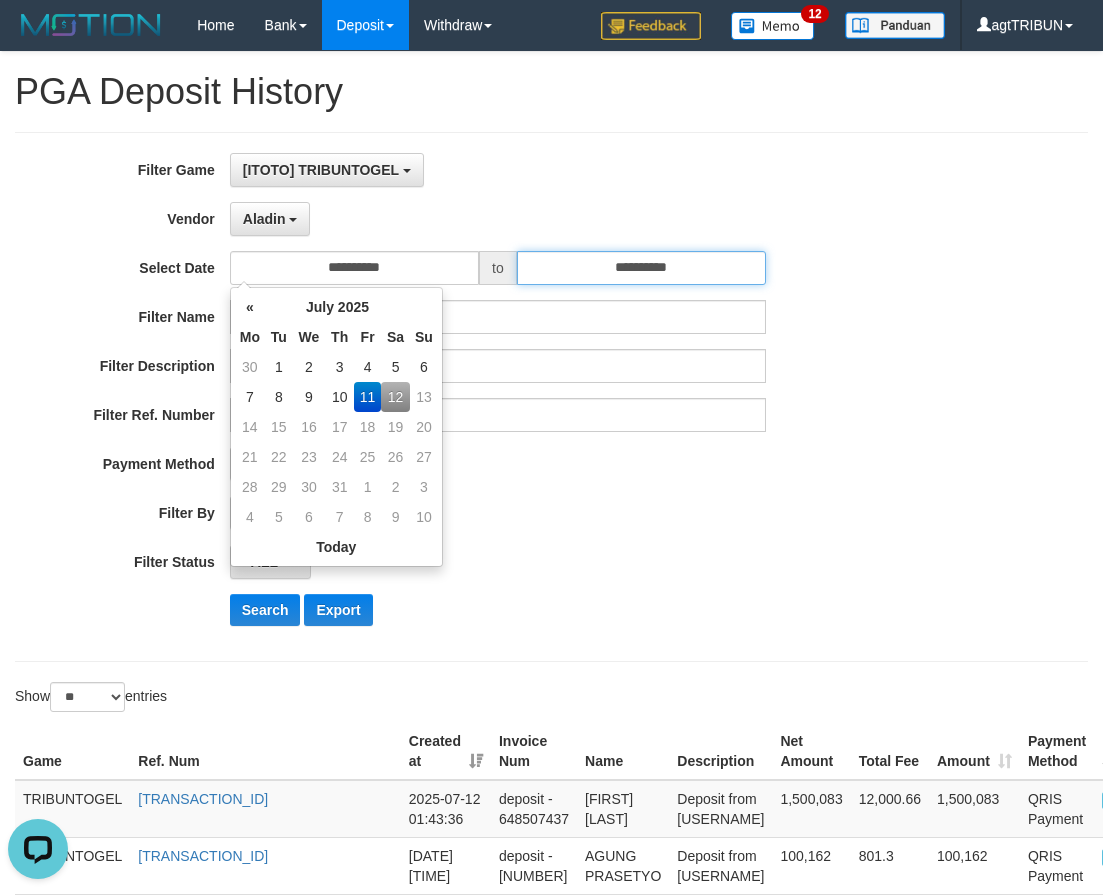 click on "**********" at bounding box center (641, 268) 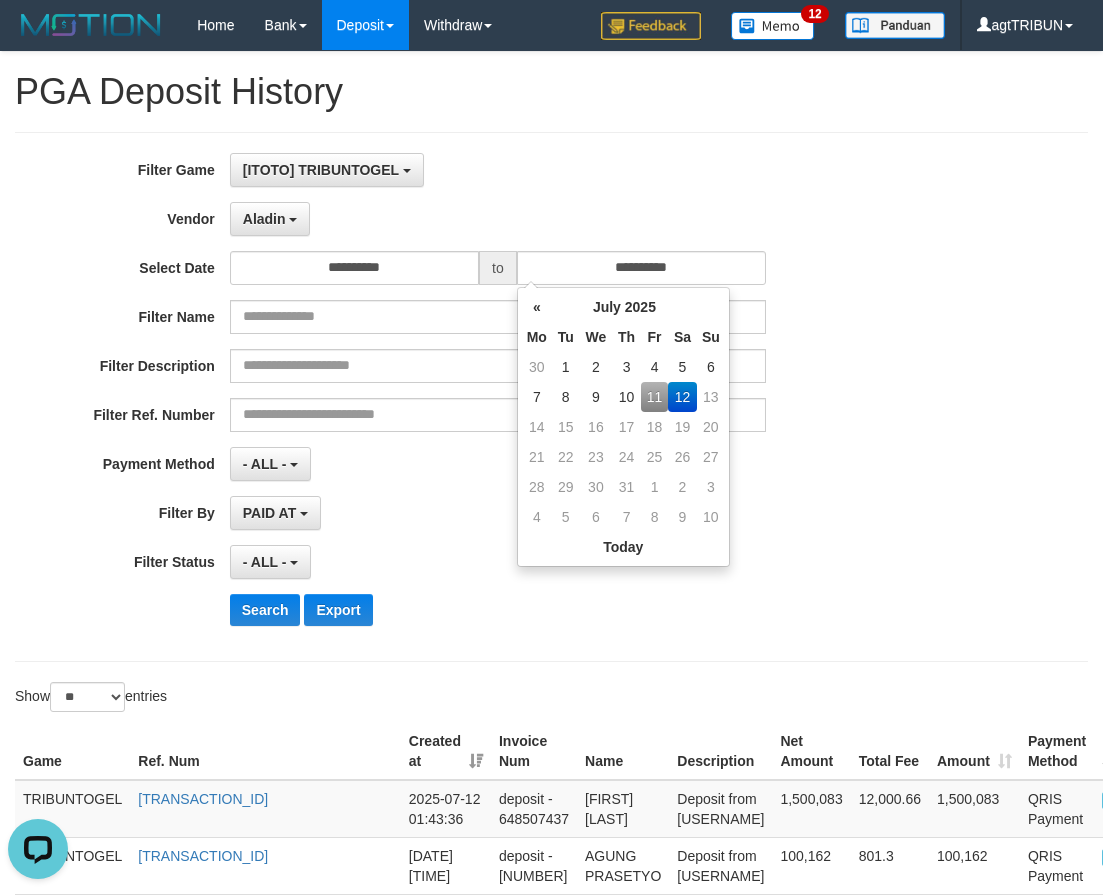 click on "11" at bounding box center (654, 397) 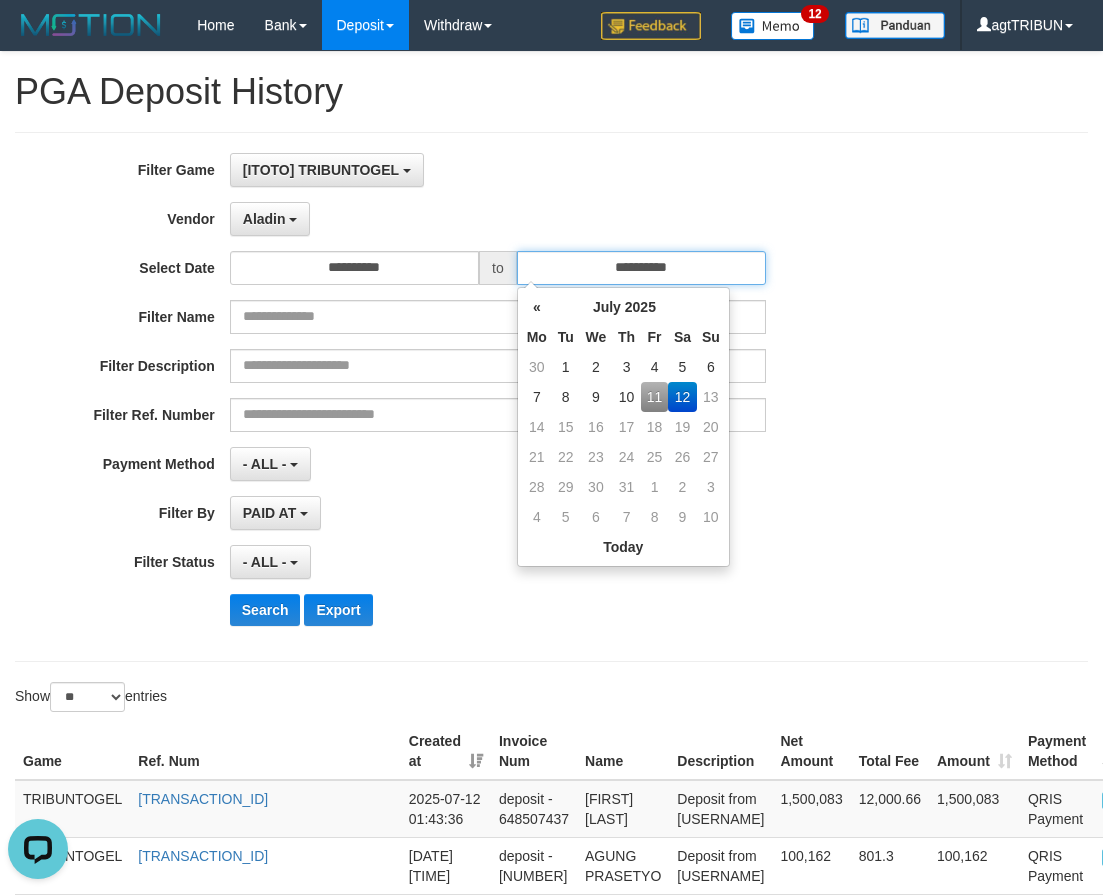 type on "**********" 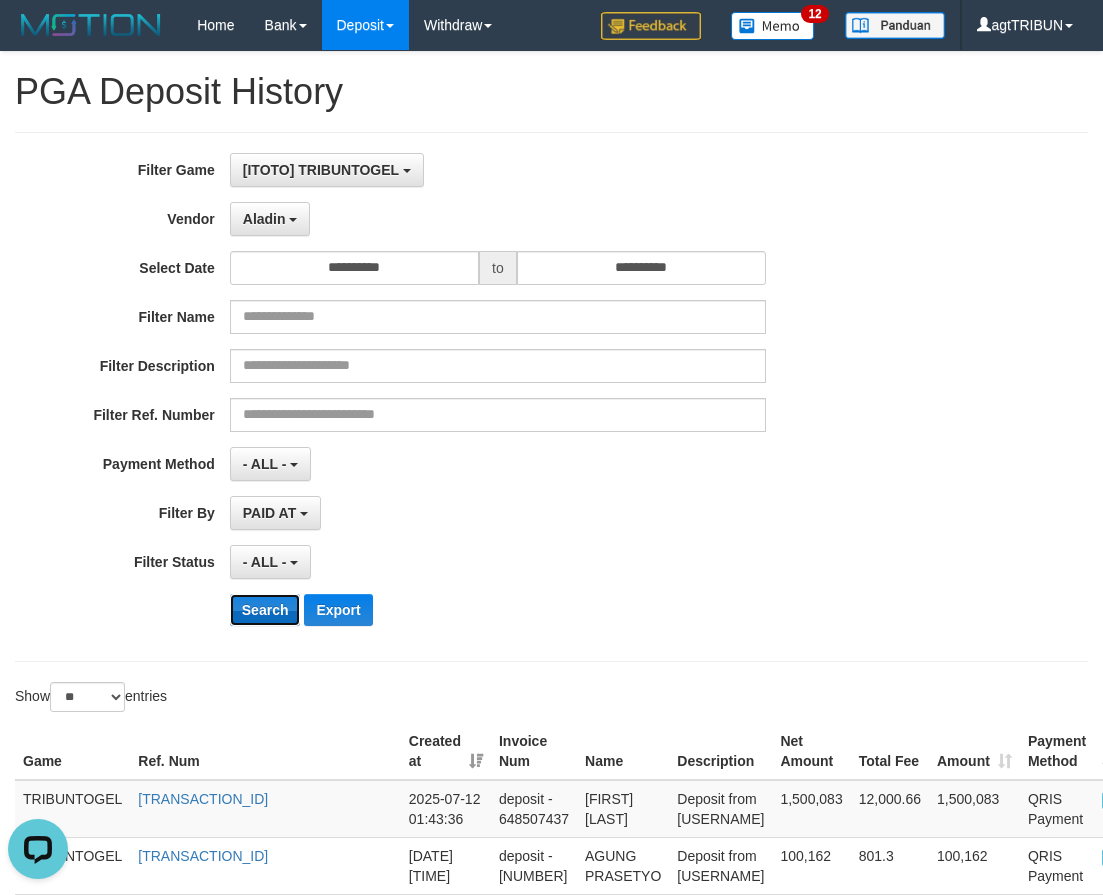 click on "Search" at bounding box center [265, 610] 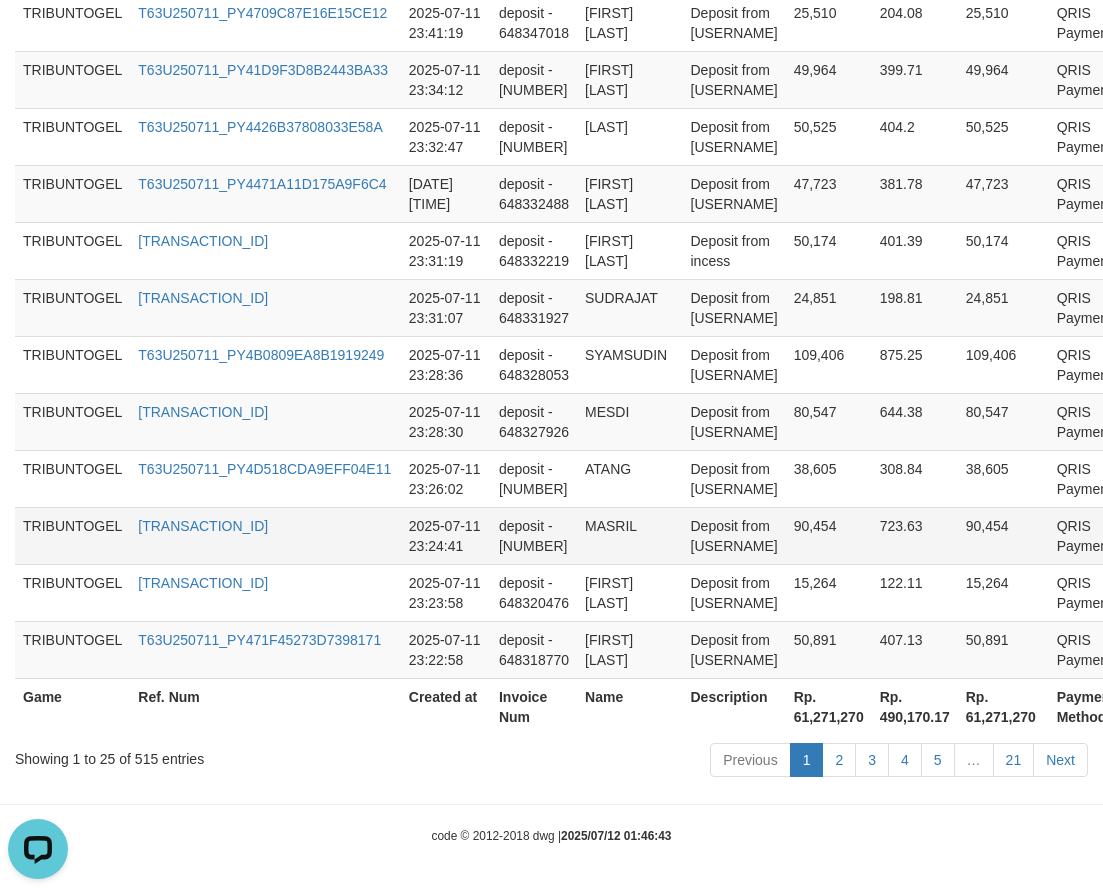 scroll, scrollTop: 1867, scrollLeft: 0, axis: vertical 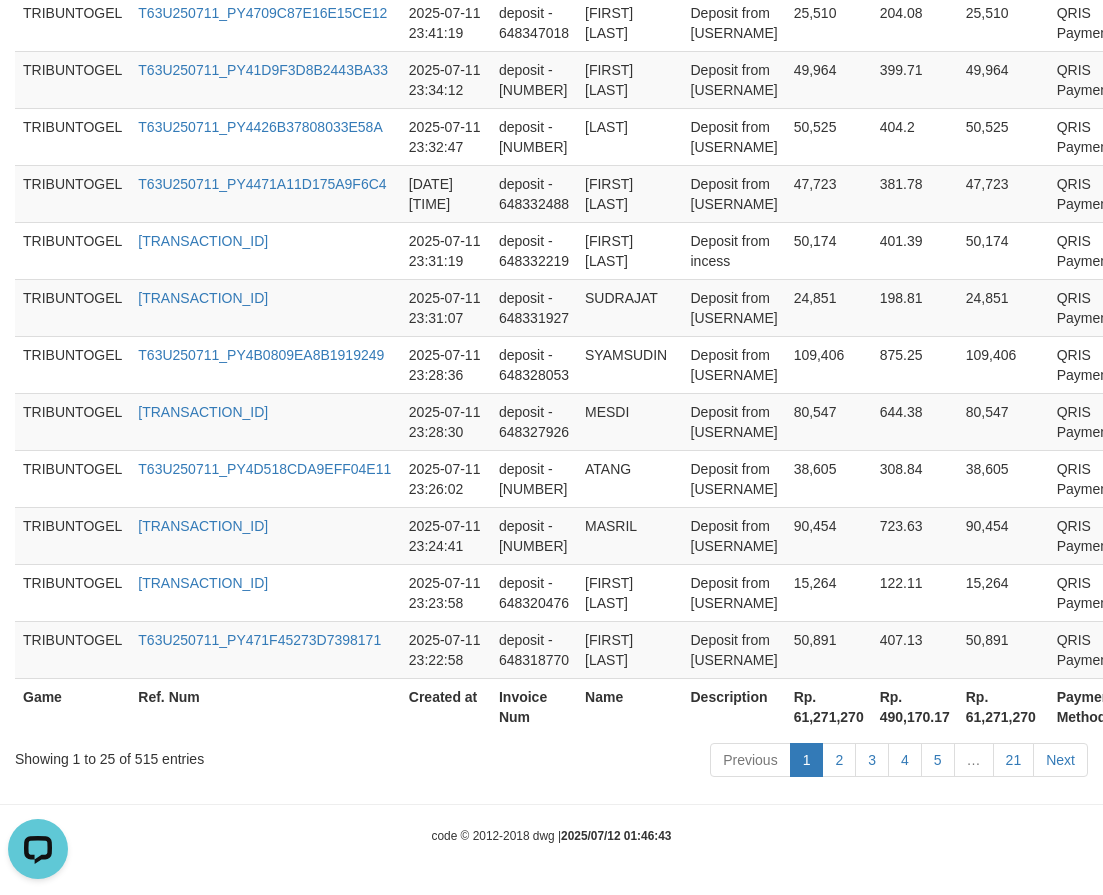 click on "Rp. 61,271,270" at bounding box center (1003, 706) 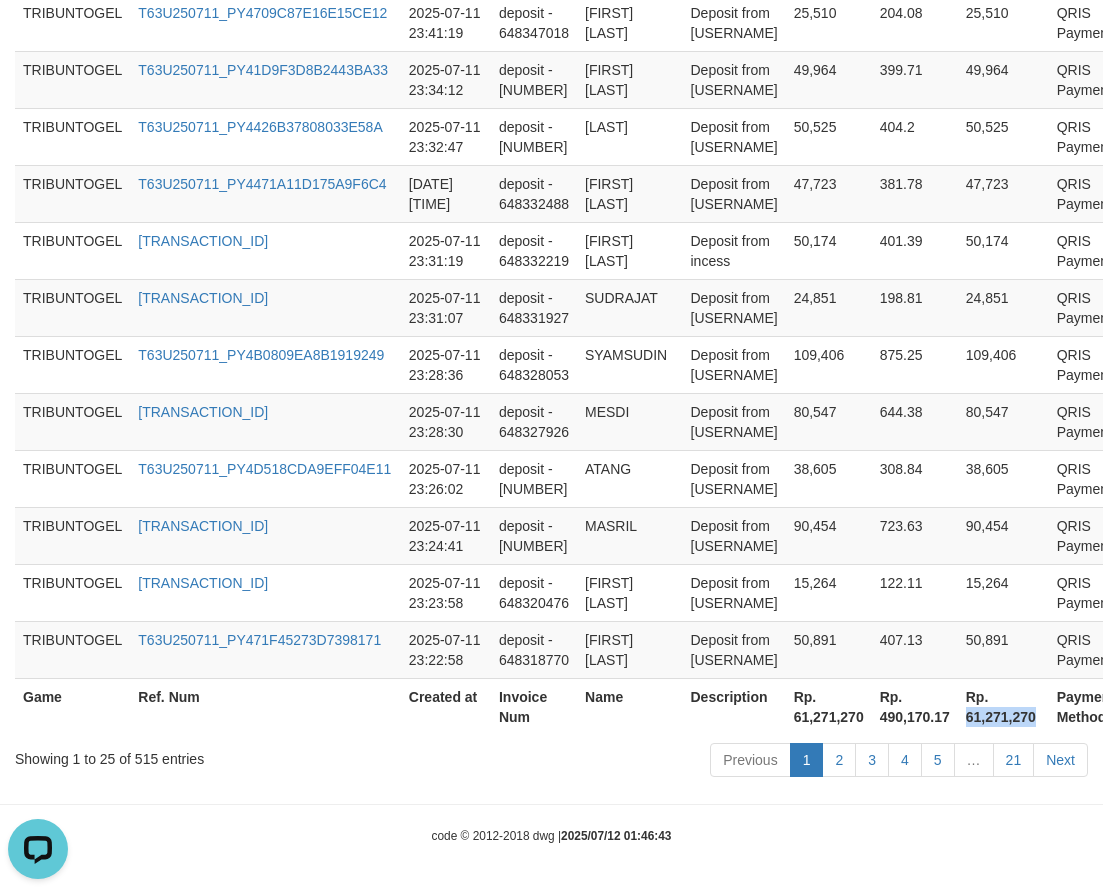 click on "Rp. 61,271,270" at bounding box center (1003, 706) 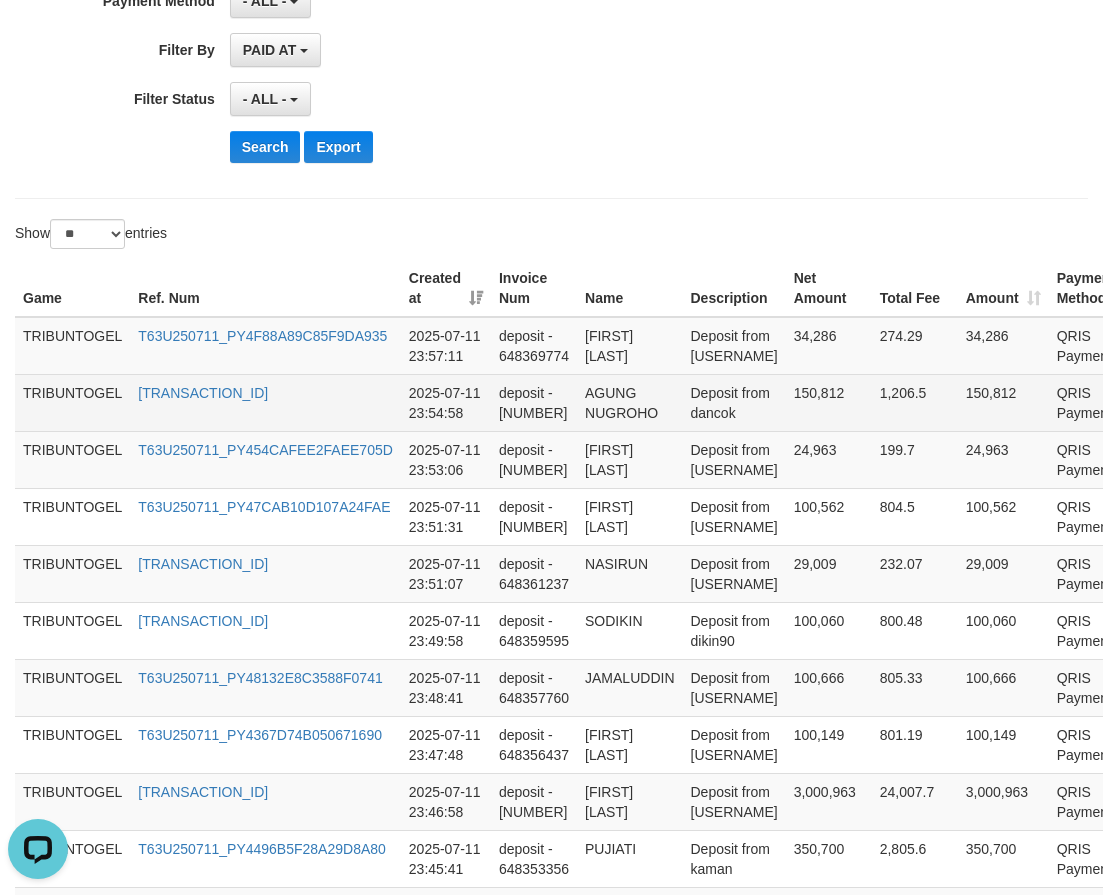 scroll, scrollTop: 0, scrollLeft: 0, axis: both 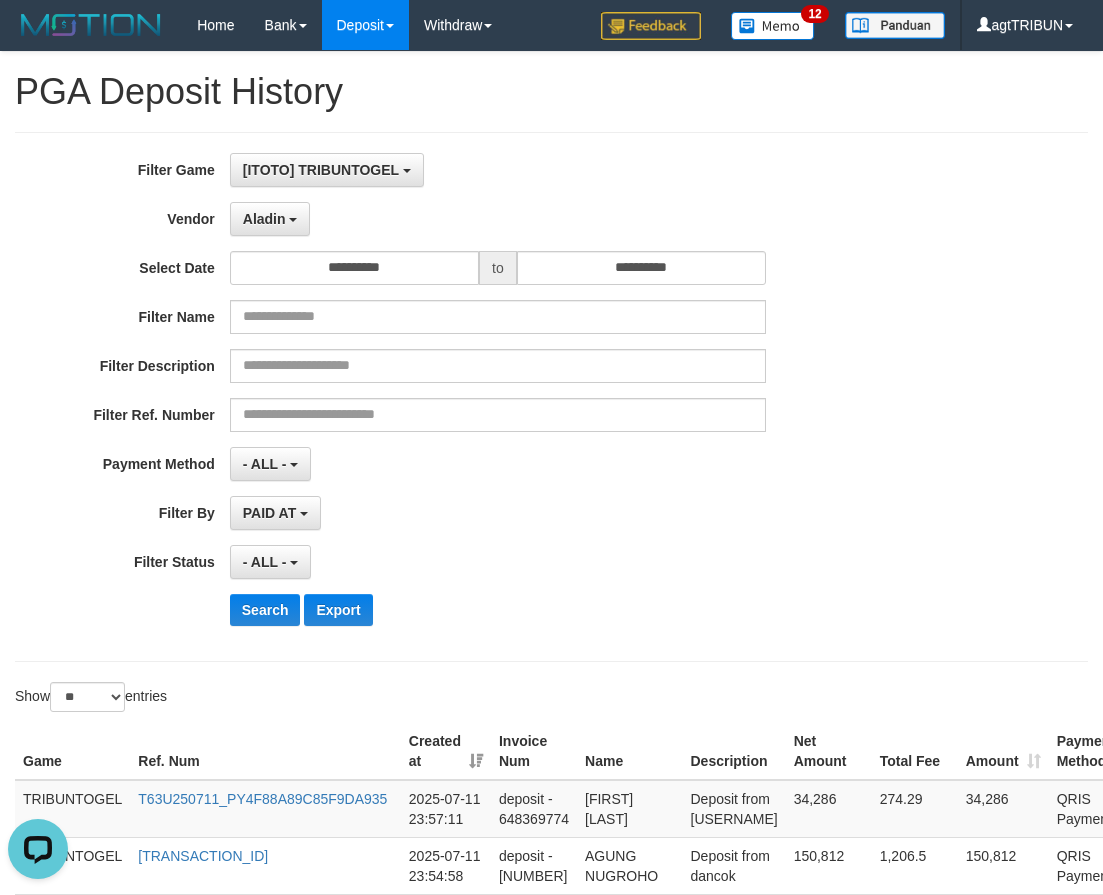 click on "Aladin    - Default Vendor -  Lucy  Luna  Atlas  WD LB  Java  Purple  Green  Gigantic  Aladin  Dubai  Alibaba  Grape  Gameboy  Bigon  Allstar  Xtr  Gama  IBX11  Selat  Borde  Indahjualpulsa  Lemavo  Gogogoy  Itudo  Yuwanatopup  Sidikgame  Voucher100  Awalpulsa  Lambda  Combo  IBX3 NUANSATOPUP  IBX3 Pusatjualpulsa  IBX3 Itemgame  IBX3 SILAKSA  IBX3 Makmurvoucher  IBX3 MAKMURTOPUP  IBX3 Pilihvoucher" at bounding box center [498, 219] 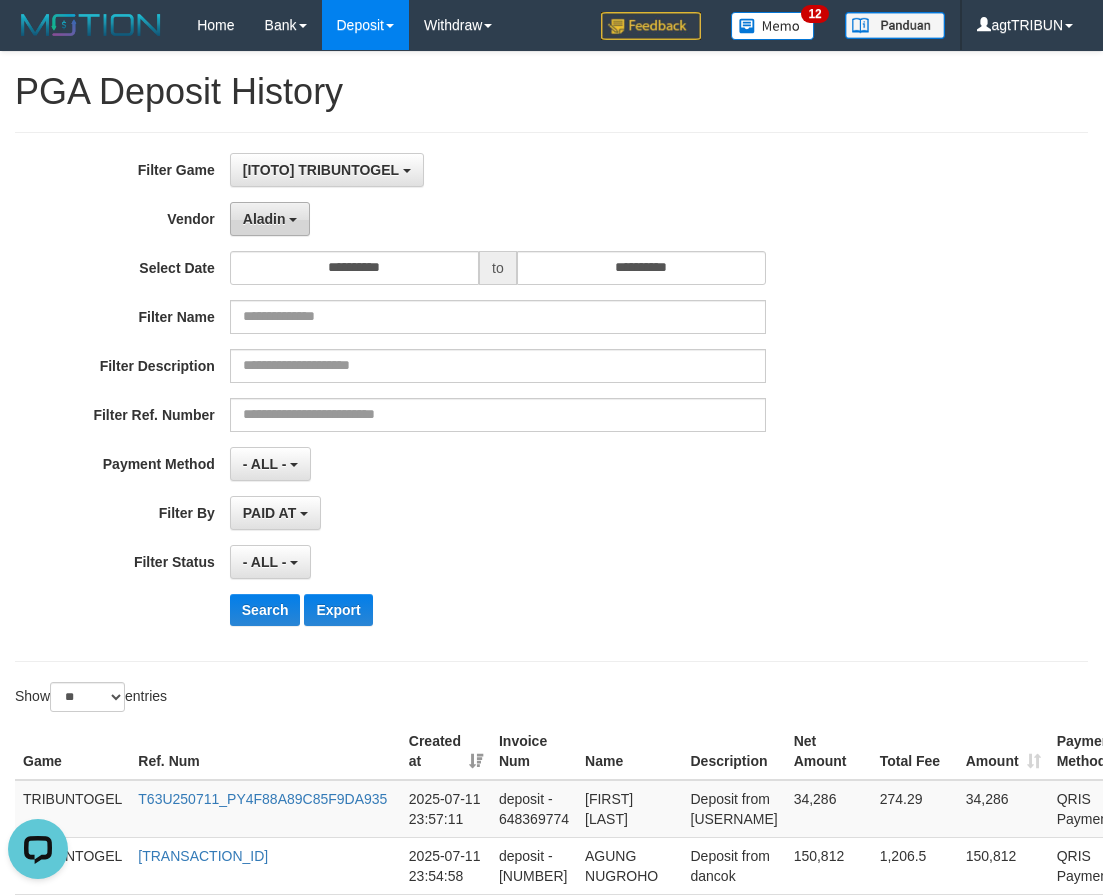 click on "Aladin" at bounding box center [270, 219] 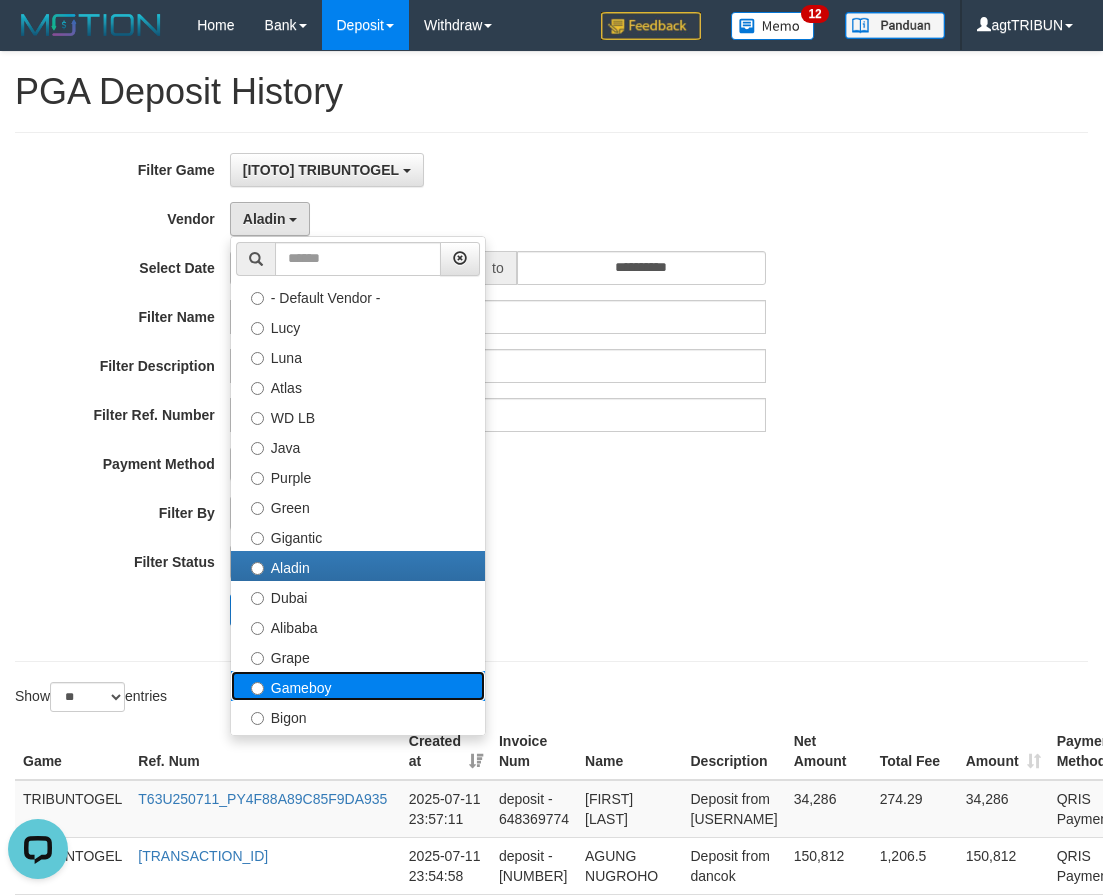 click on "Gameboy" at bounding box center [358, 686] 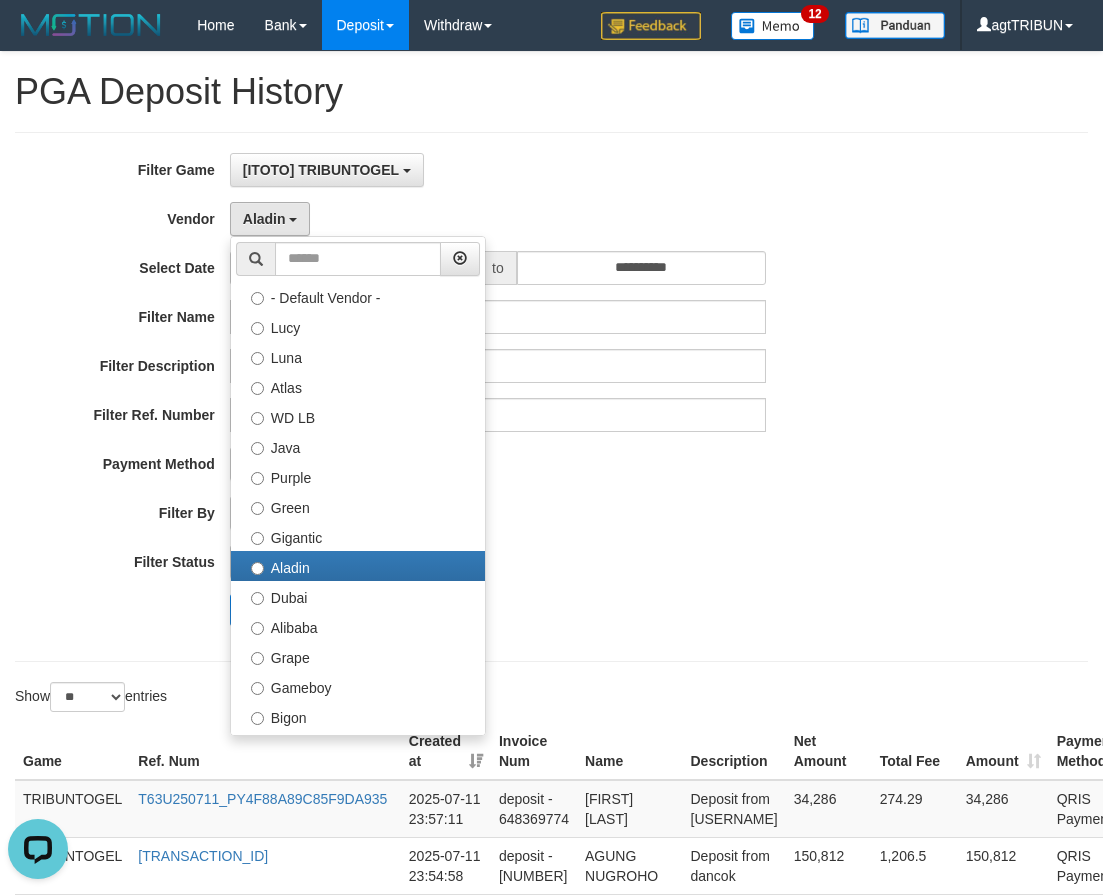 select on "**********" 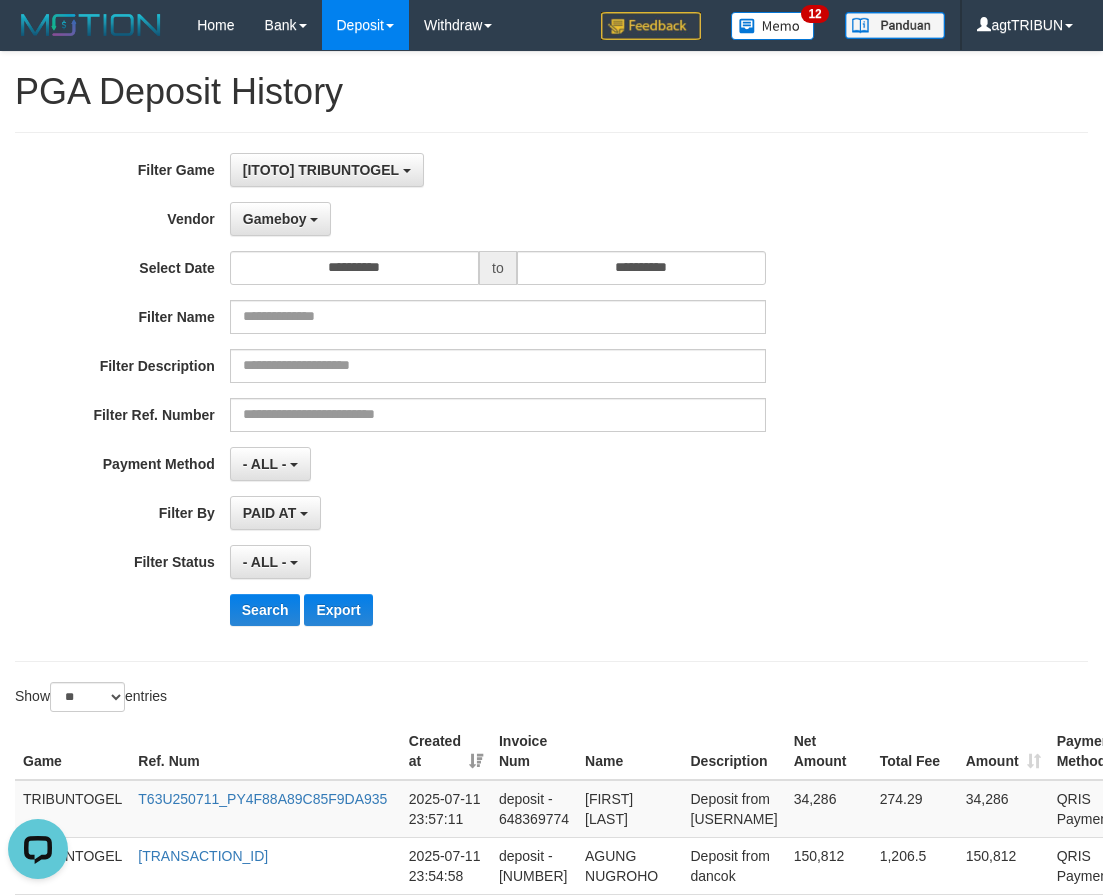 click on "**********" at bounding box center [459, 397] 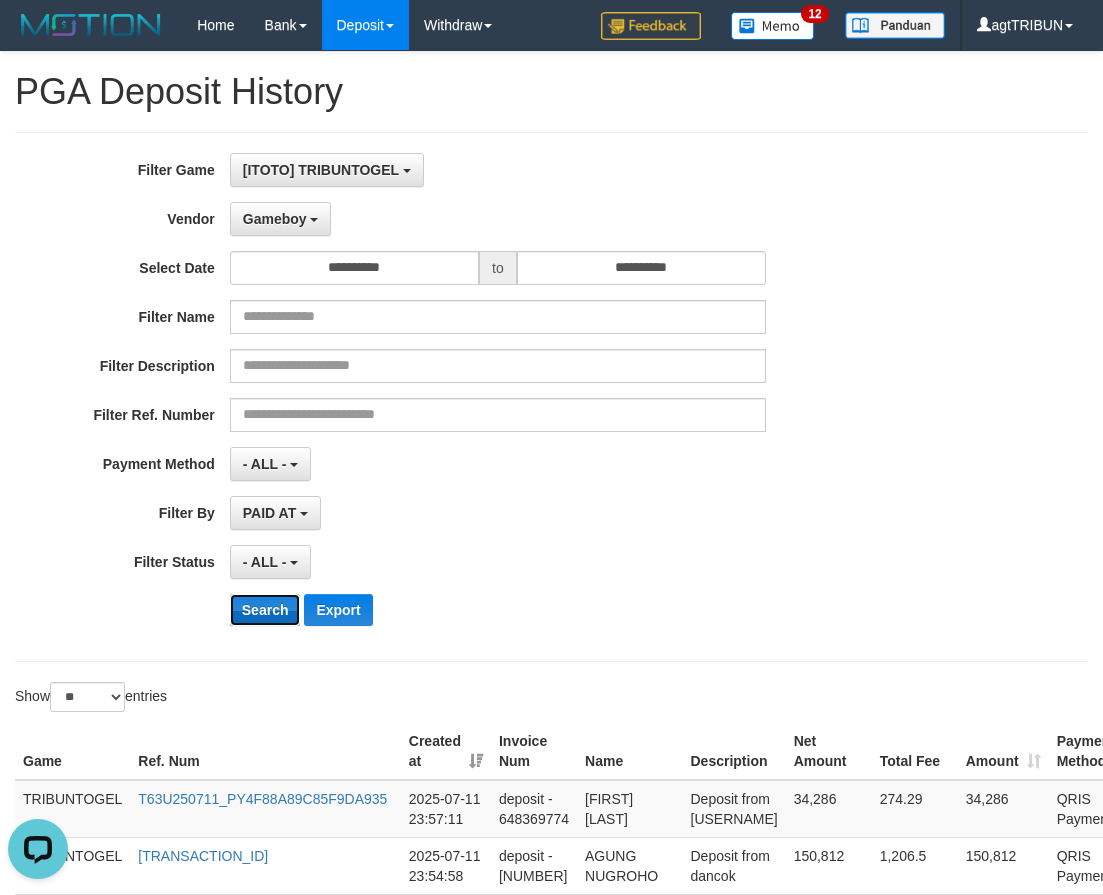 click on "Search" at bounding box center (265, 610) 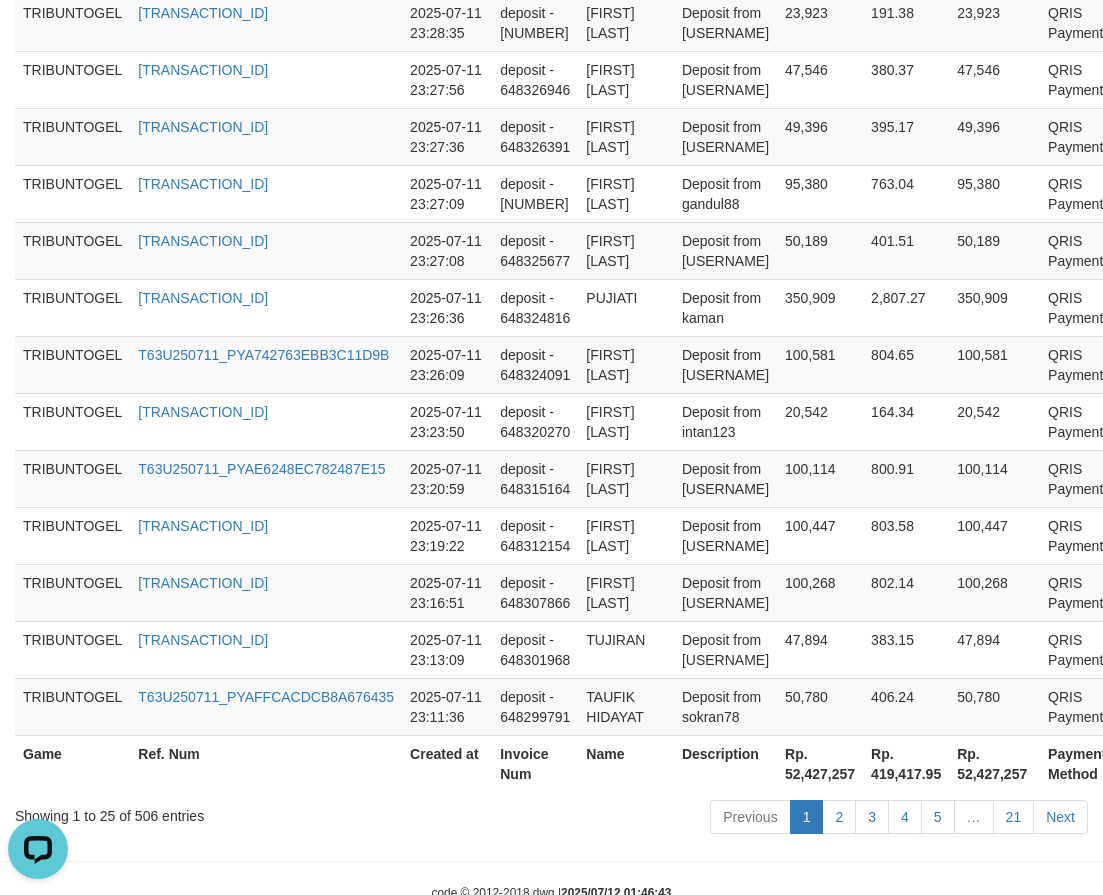 scroll, scrollTop: 1547, scrollLeft: 0, axis: vertical 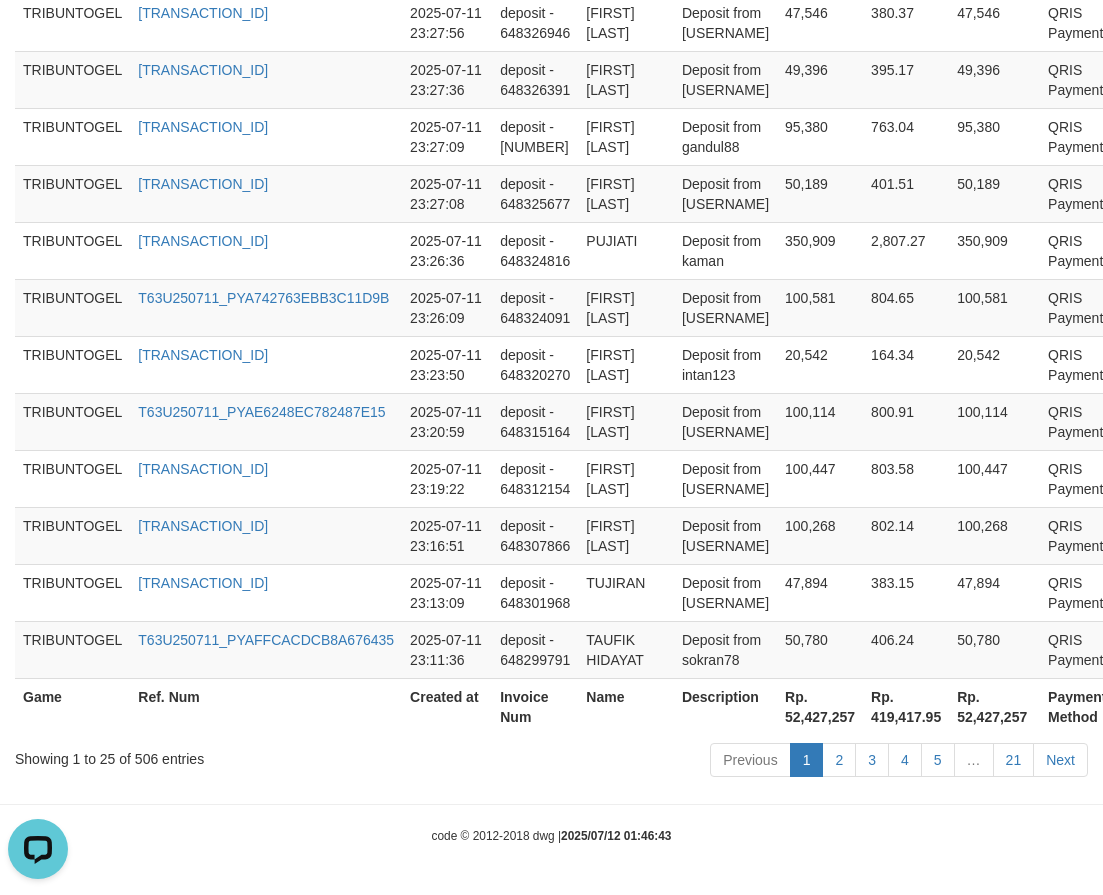type 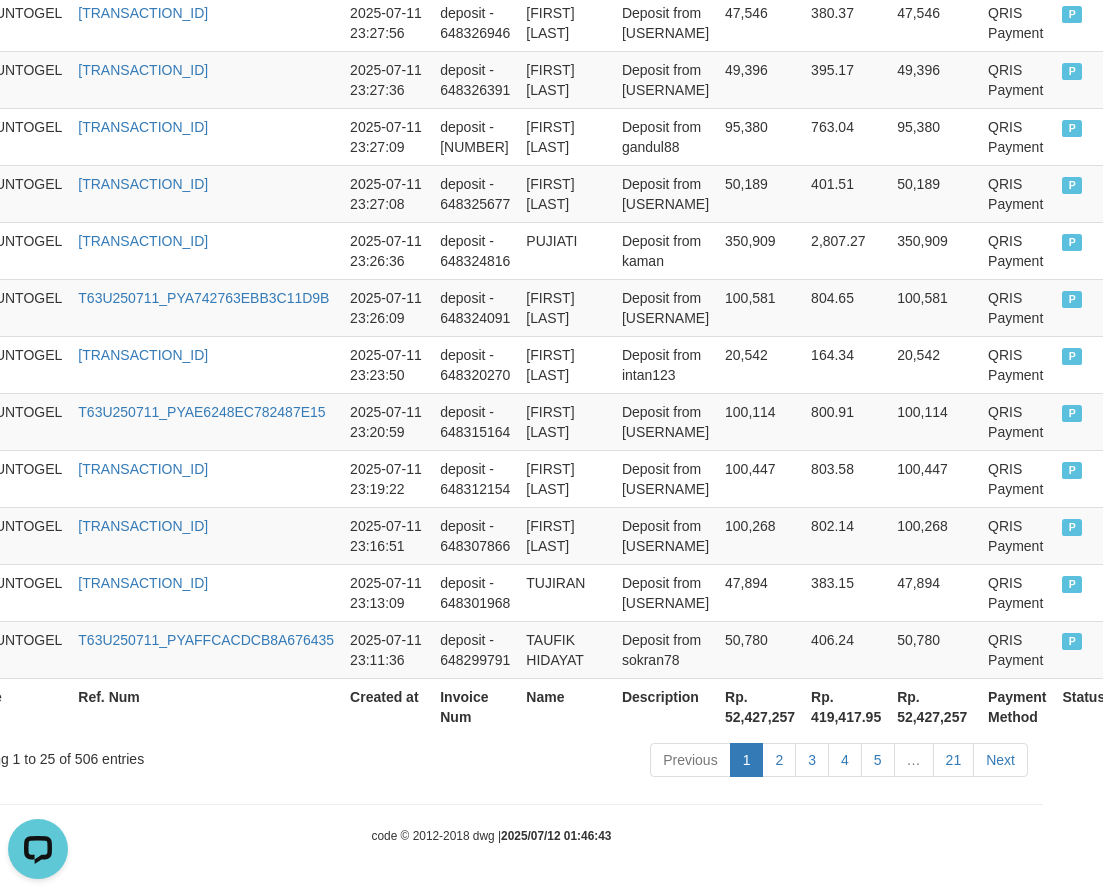 scroll, scrollTop: 1547, scrollLeft: 94, axis: both 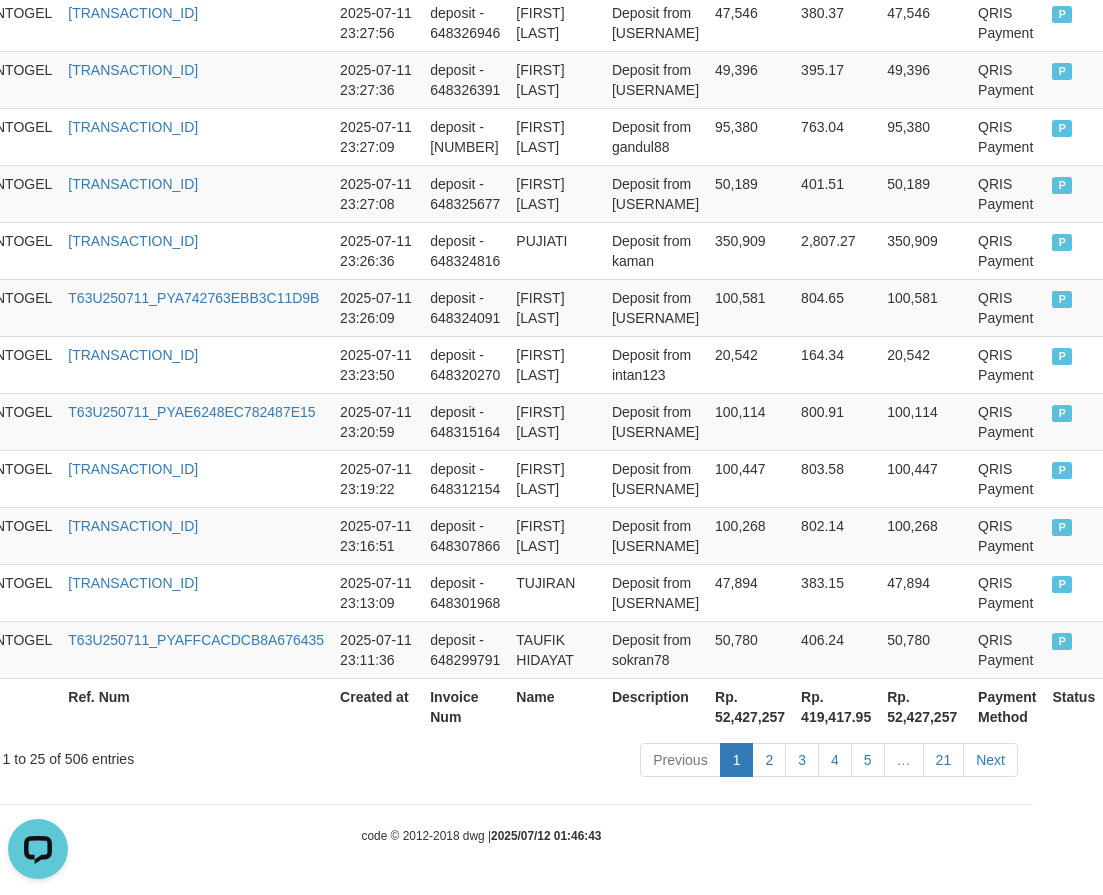 click on "Rp. 52,427,257" at bounding box center [924, 706] 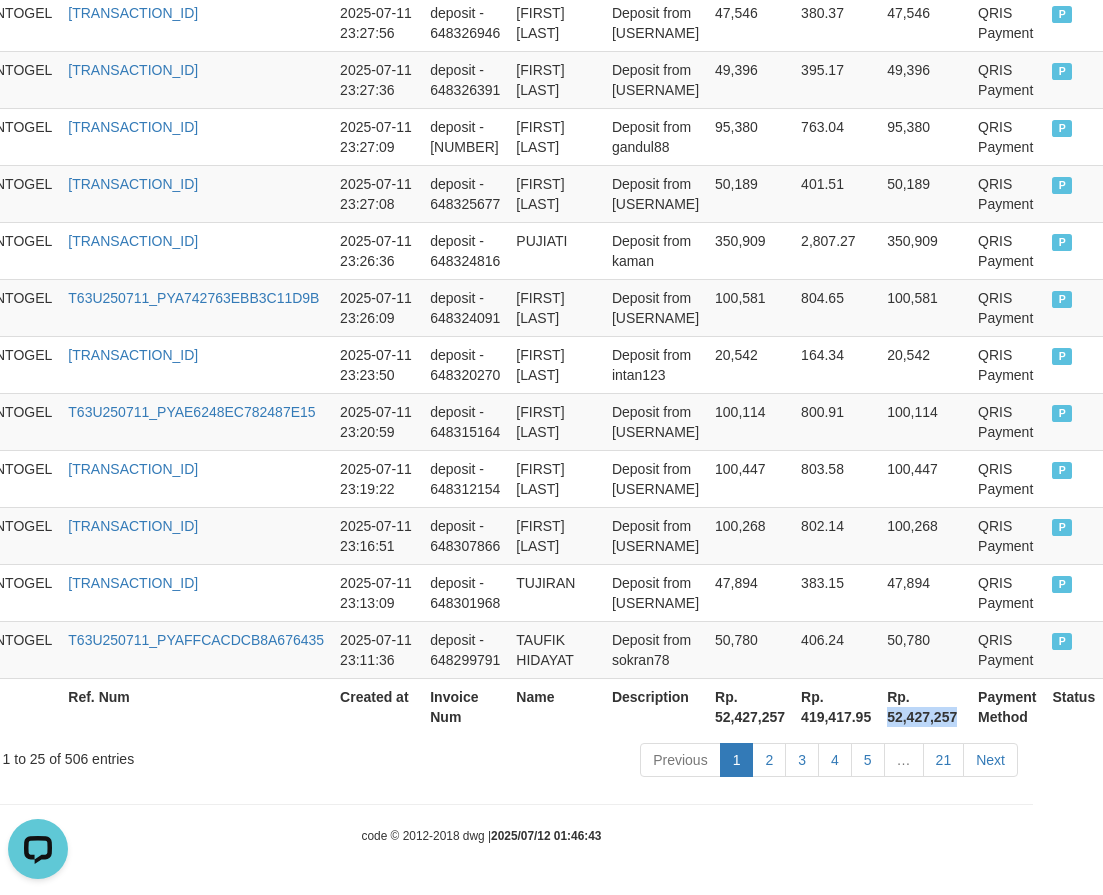 click on "Rp. 52,427,257" at bounding box center (924, 706) 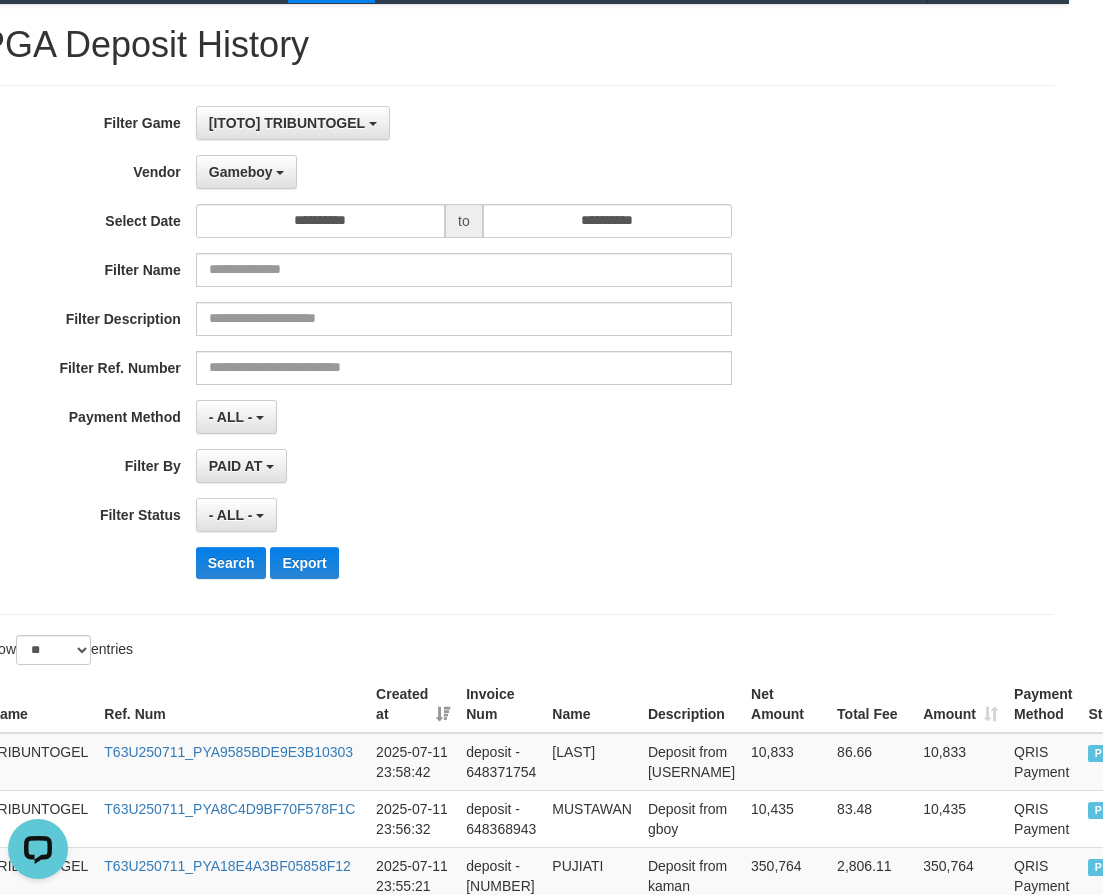 scroll, scrollTop: 47, scrollLeft: 0, axis: vertical 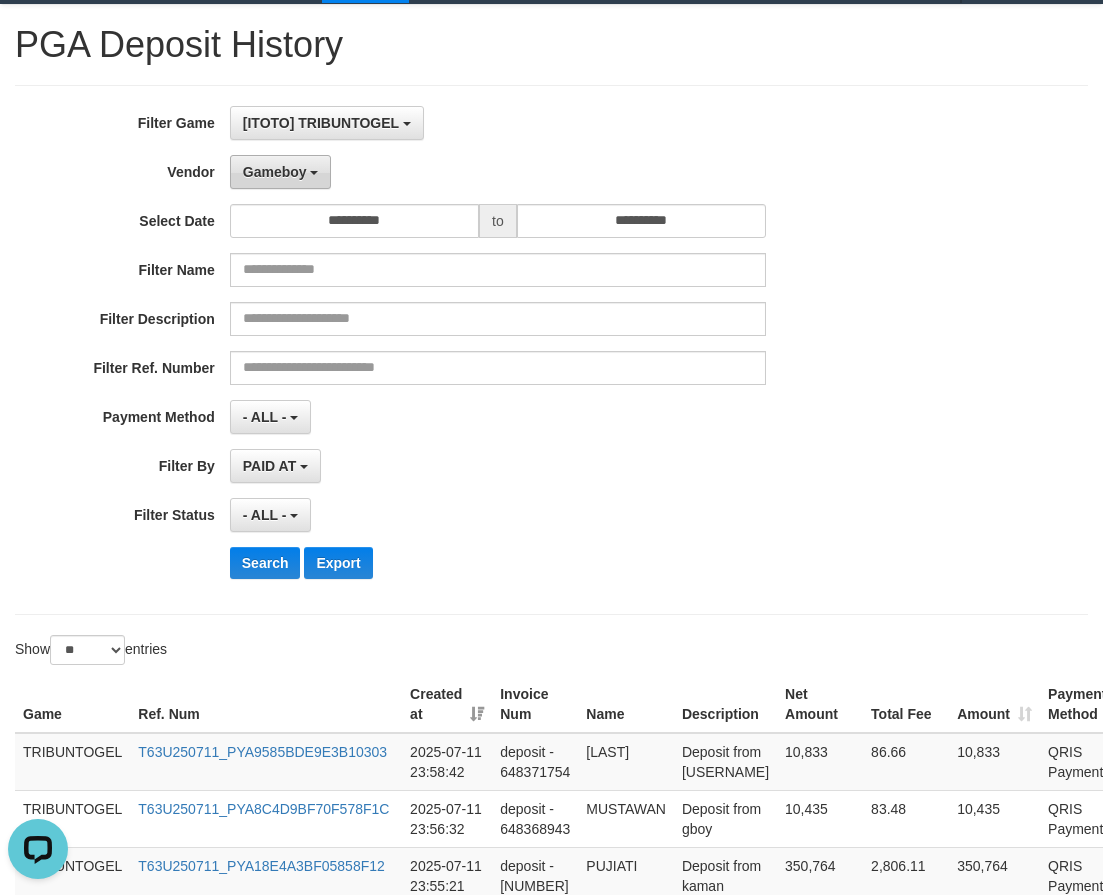 click on "Gameboy" at bounding box center [275, 172] 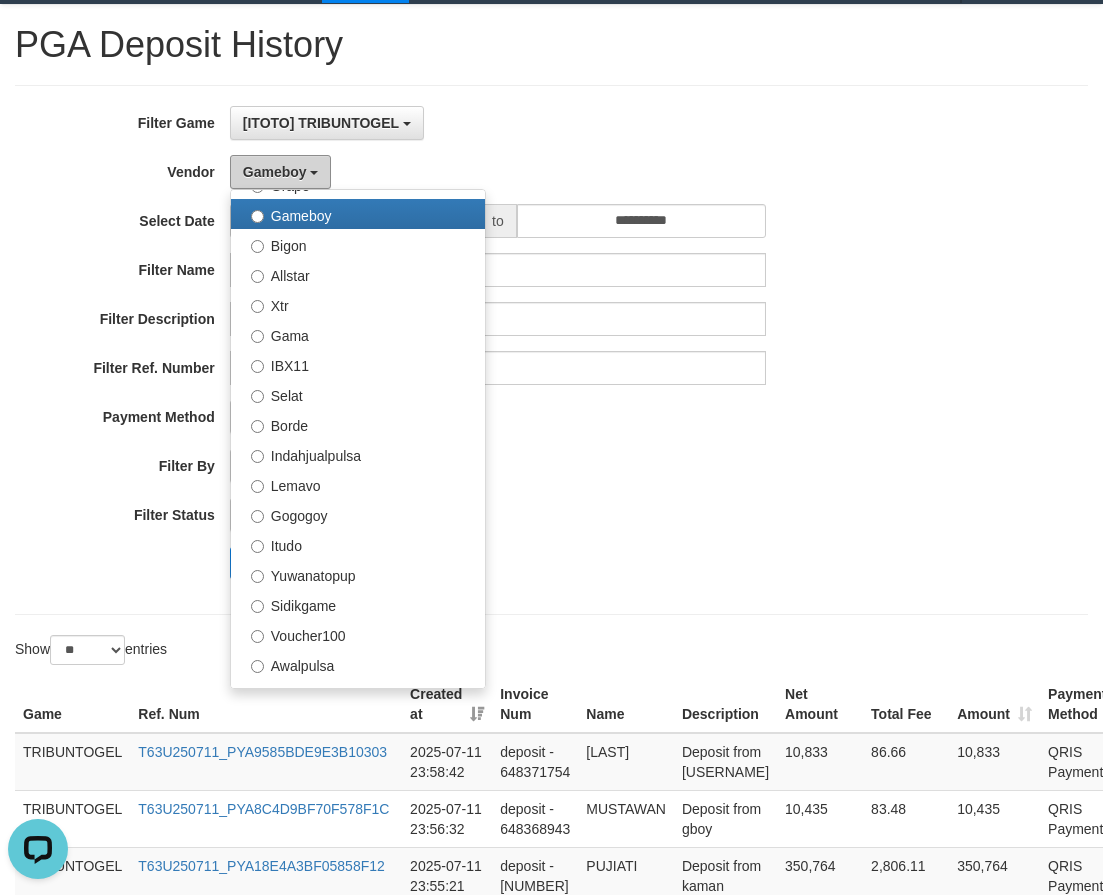scroll, scrollTop: 686, scrollLeft: 0, axis: vertical 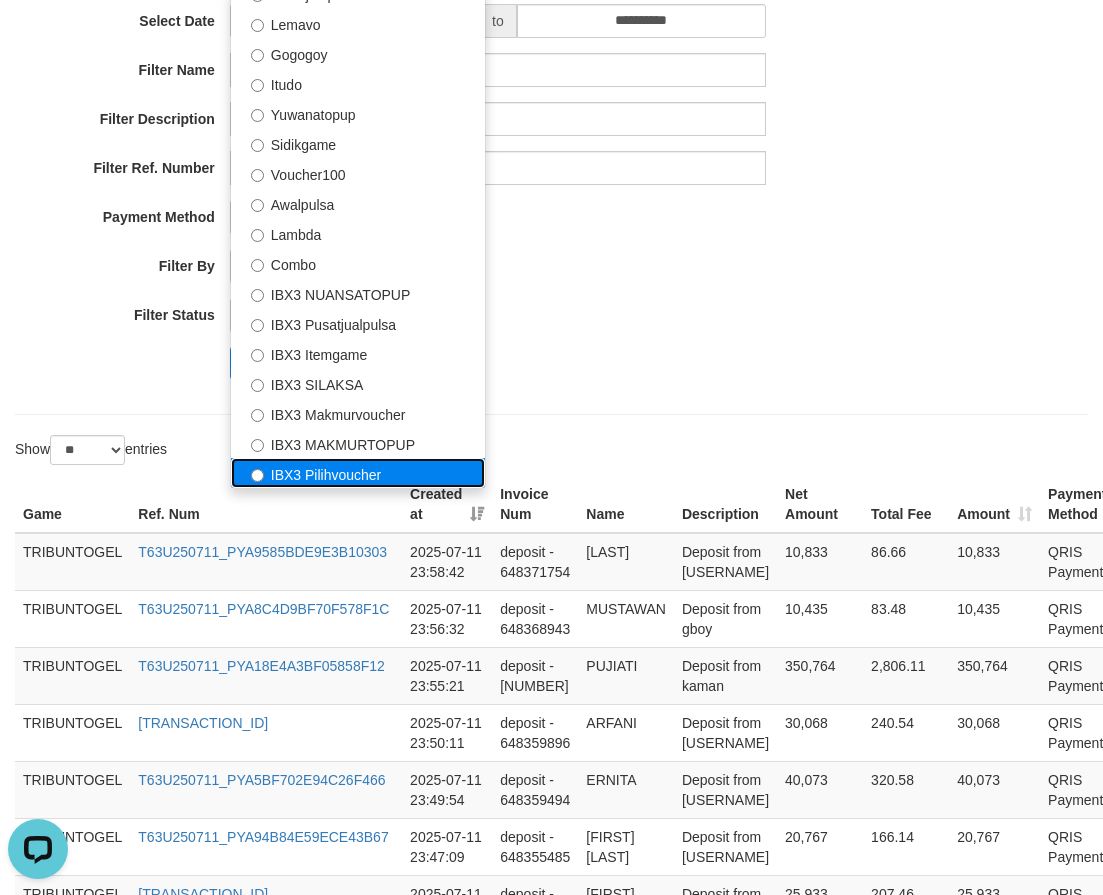 click on "IBX3 Pilihvoucher" at bounding box center (358, 473) 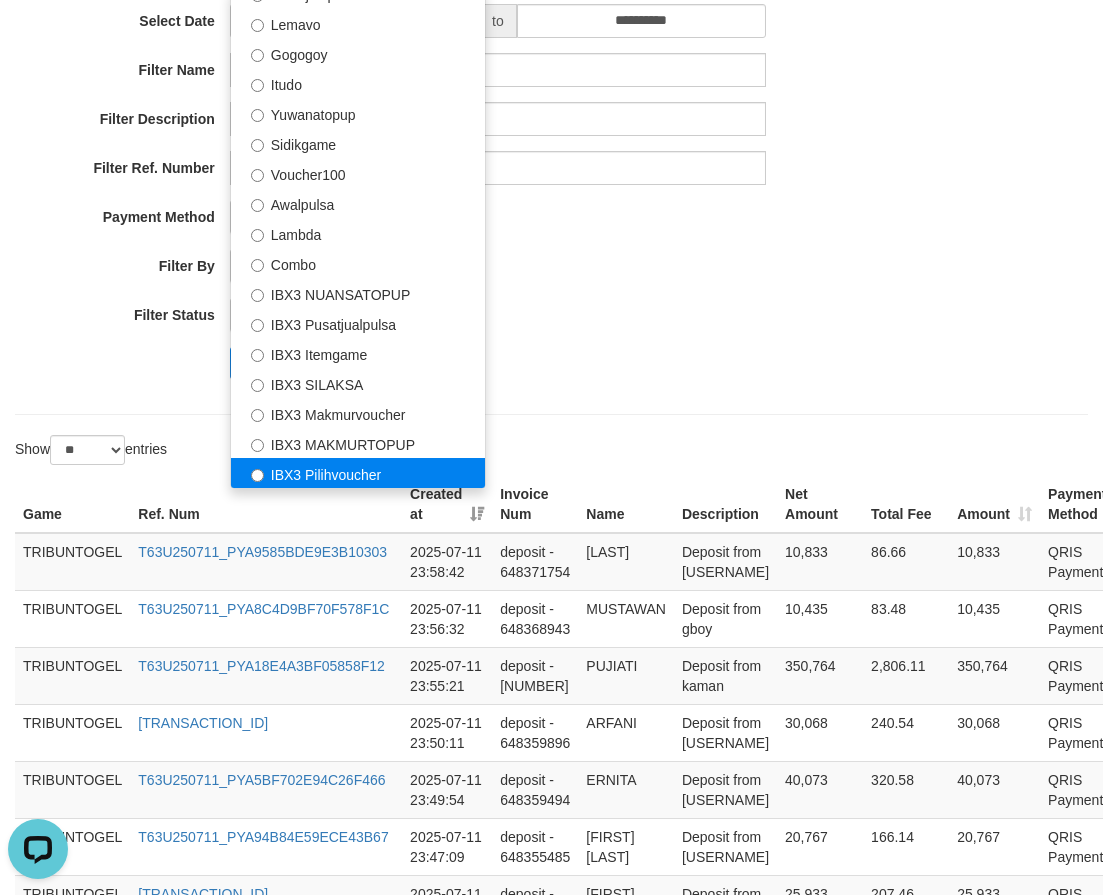 select on "**********" 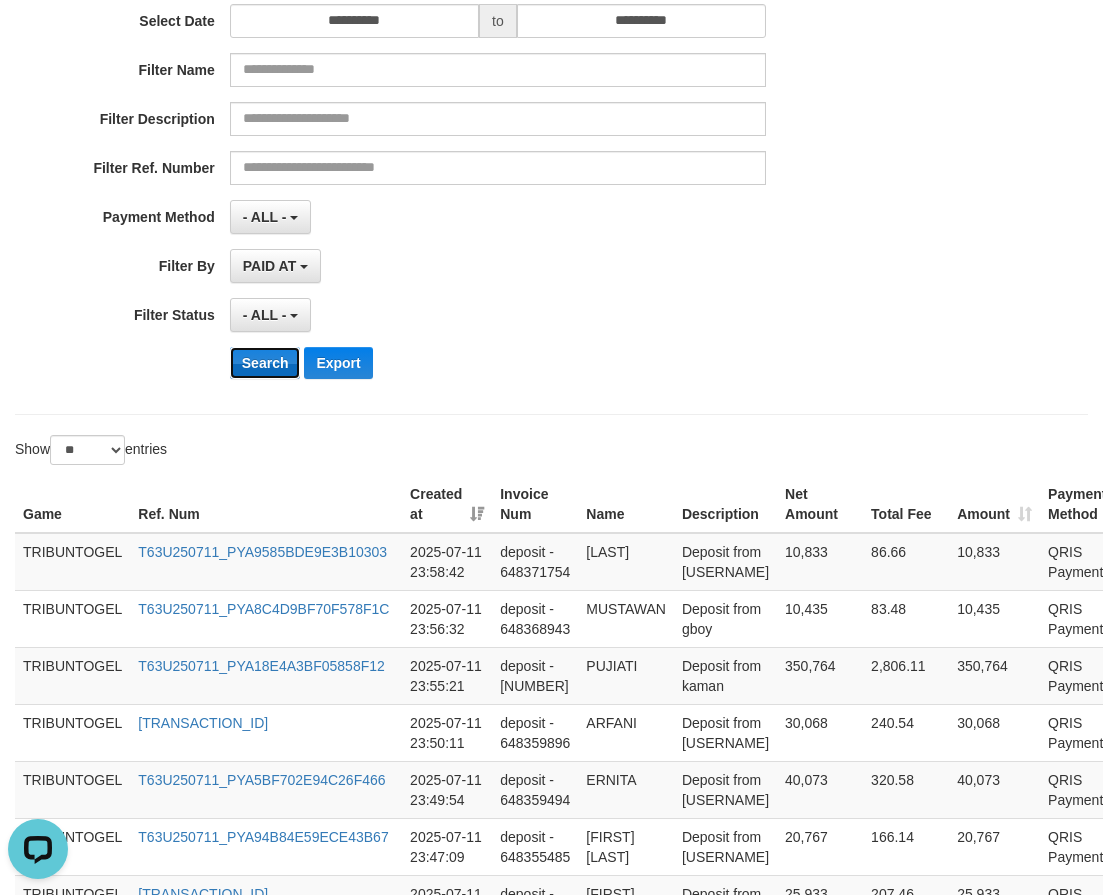 click on "Search" at bounding box center [265, 363] 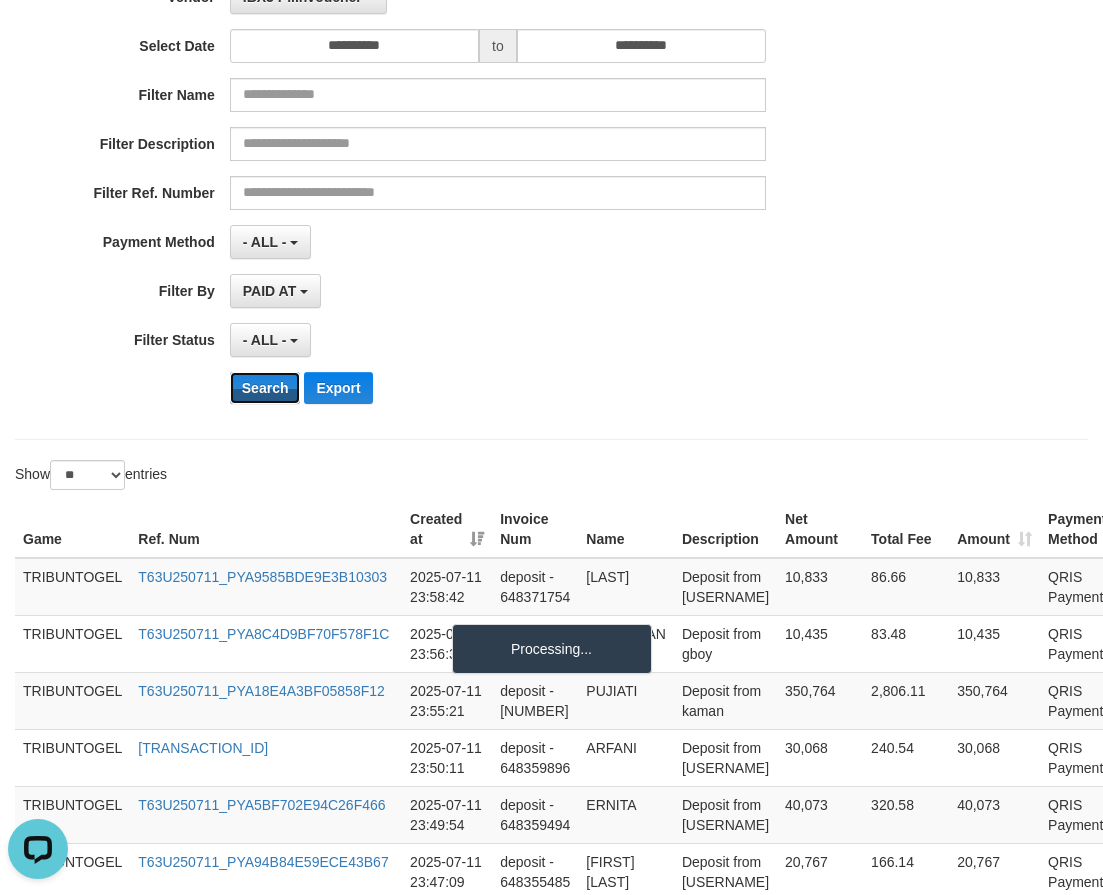 scroll, scrollTop: 147, scrollLeft: 0, axis: vertical 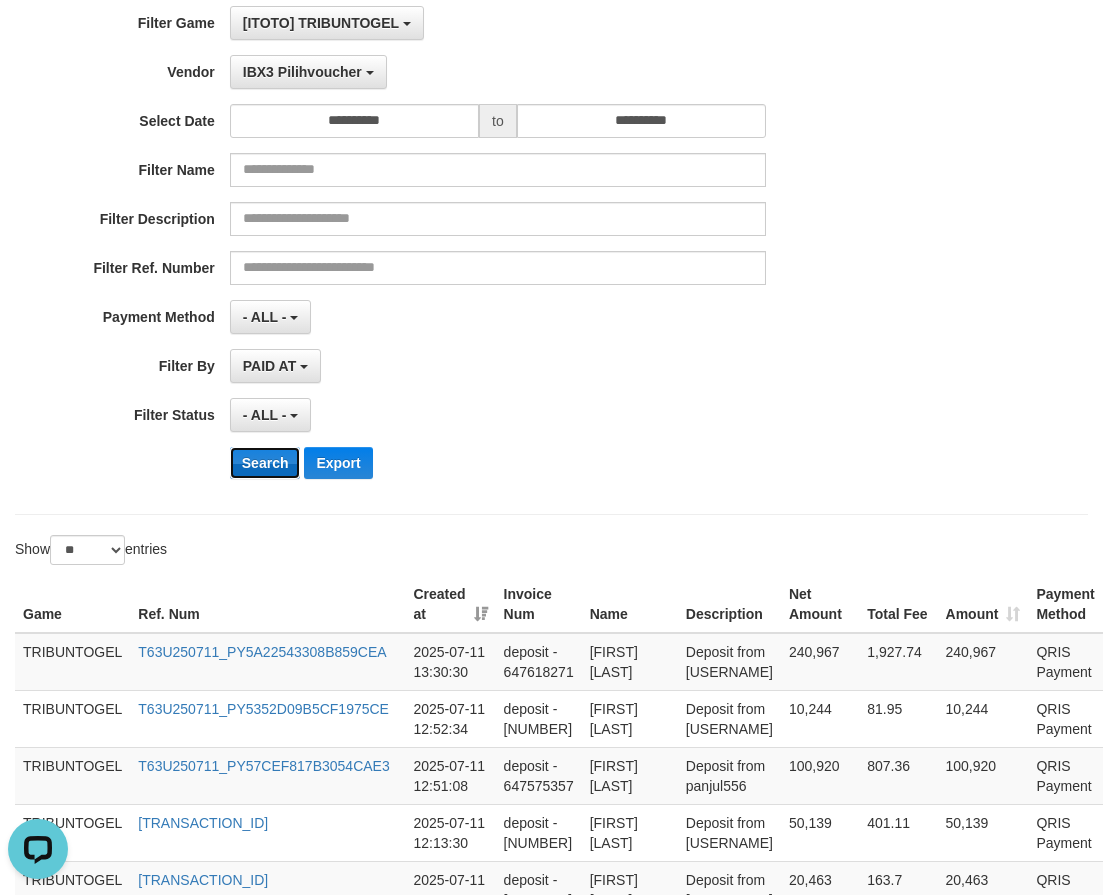 click on "Search" at bounding box center [265, 463] 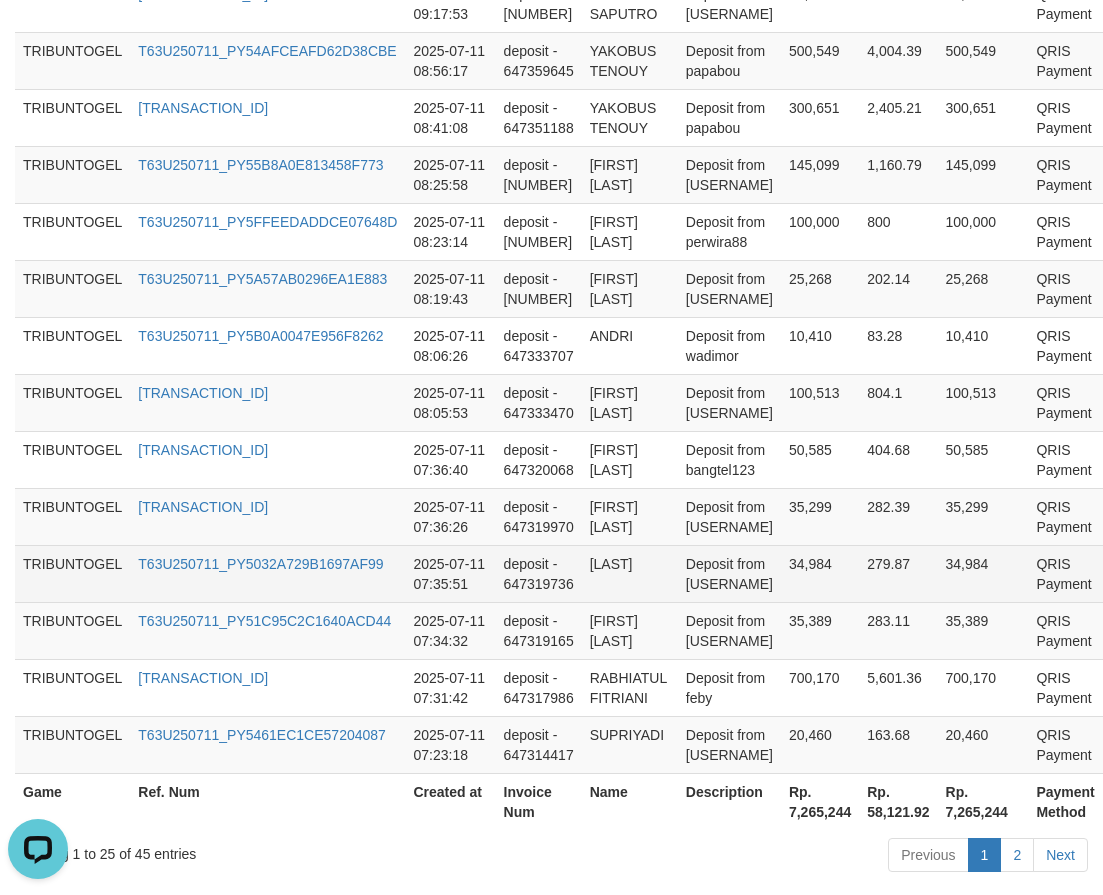 scroll, scrollTop: 1567, scrollLeft: 0, axis: vertical 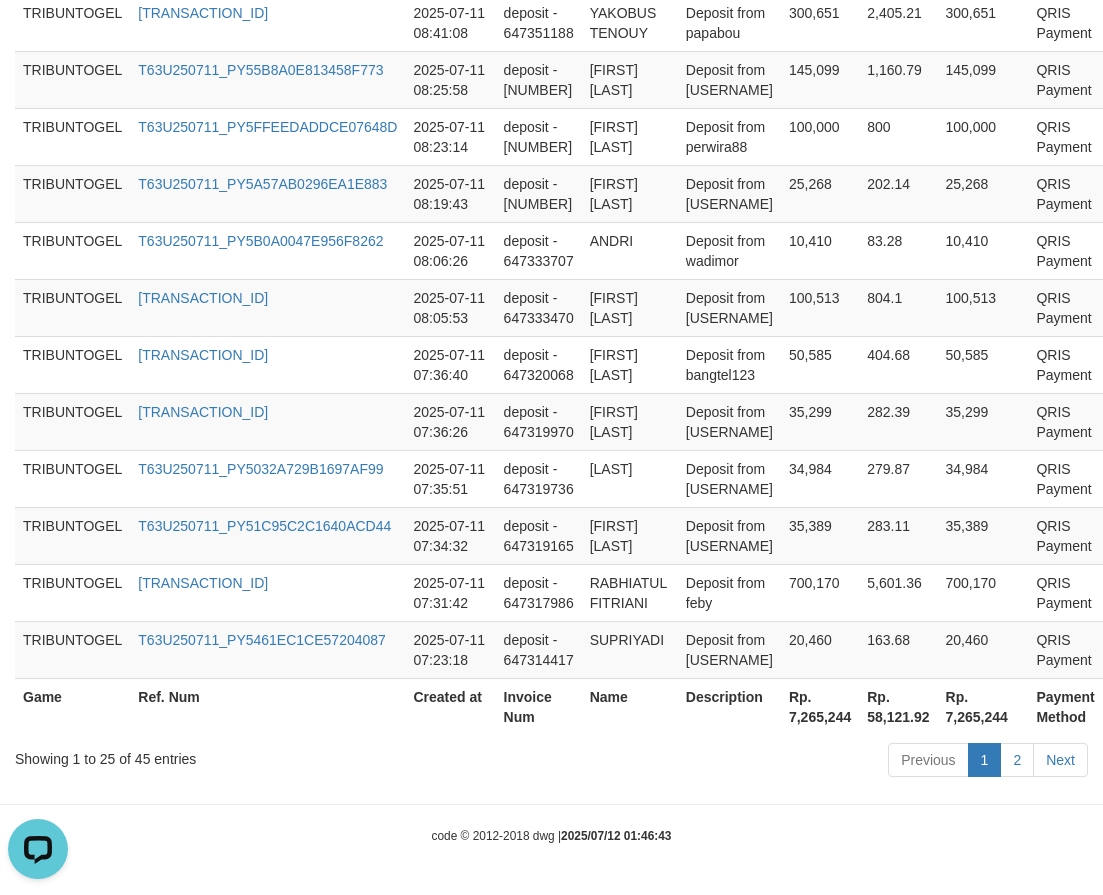 click on "Rp. 7,265,244" at bounding box center (983, 706) 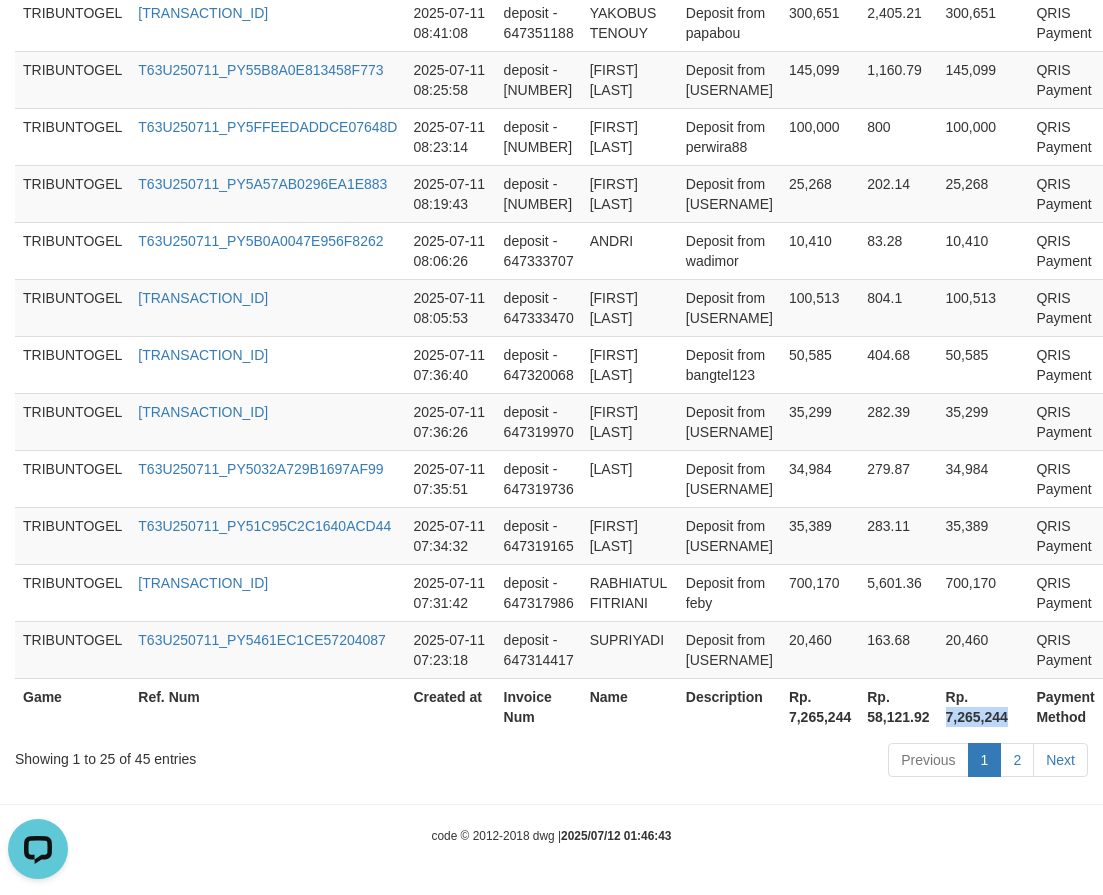 click on "Rp. 7,265,244" at bounding box center [983, 706] 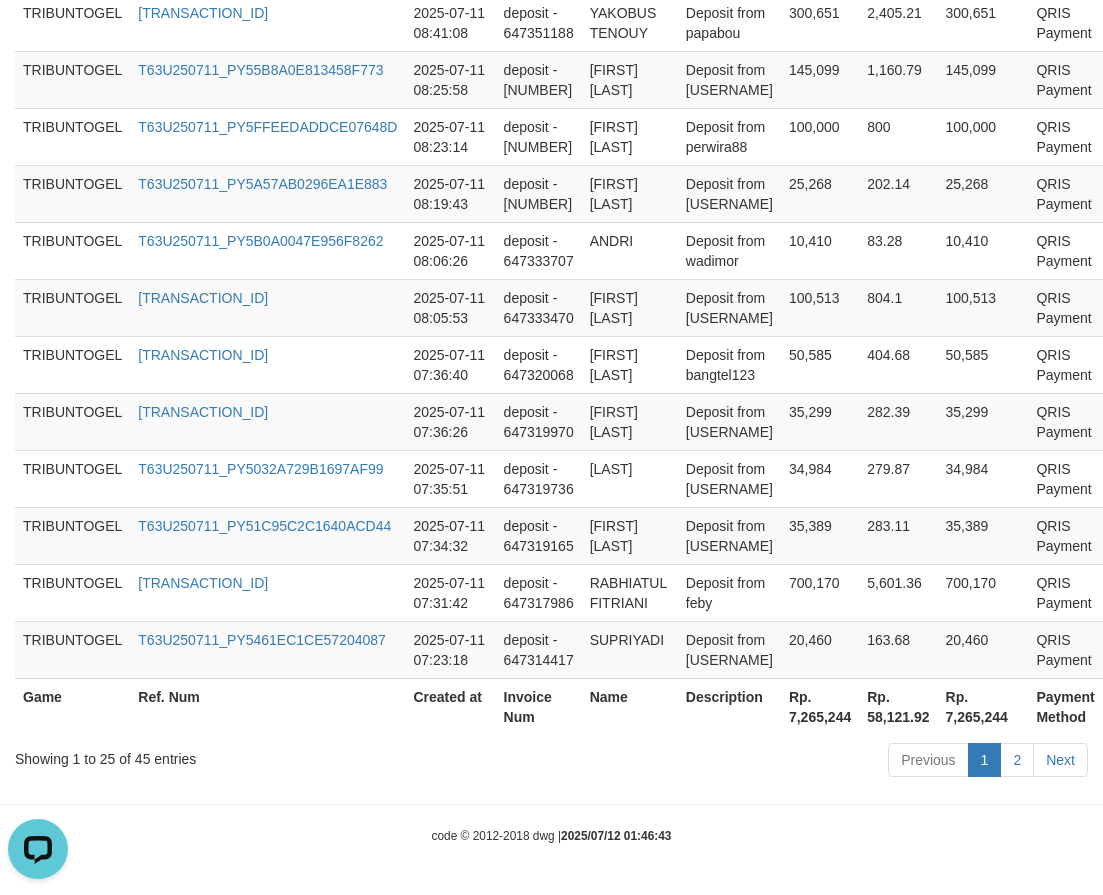 click on "Toggle navigation
Home
Bank
Account List
Load
By Website
Group
[BRAND]													[BRAND]
Mutasi Bank
Search
Sync
Note Mutasi
Deposit
DPS Fetch
DPS List
History
PGA History
Note DPS 12" at bounding box center (551, -326) 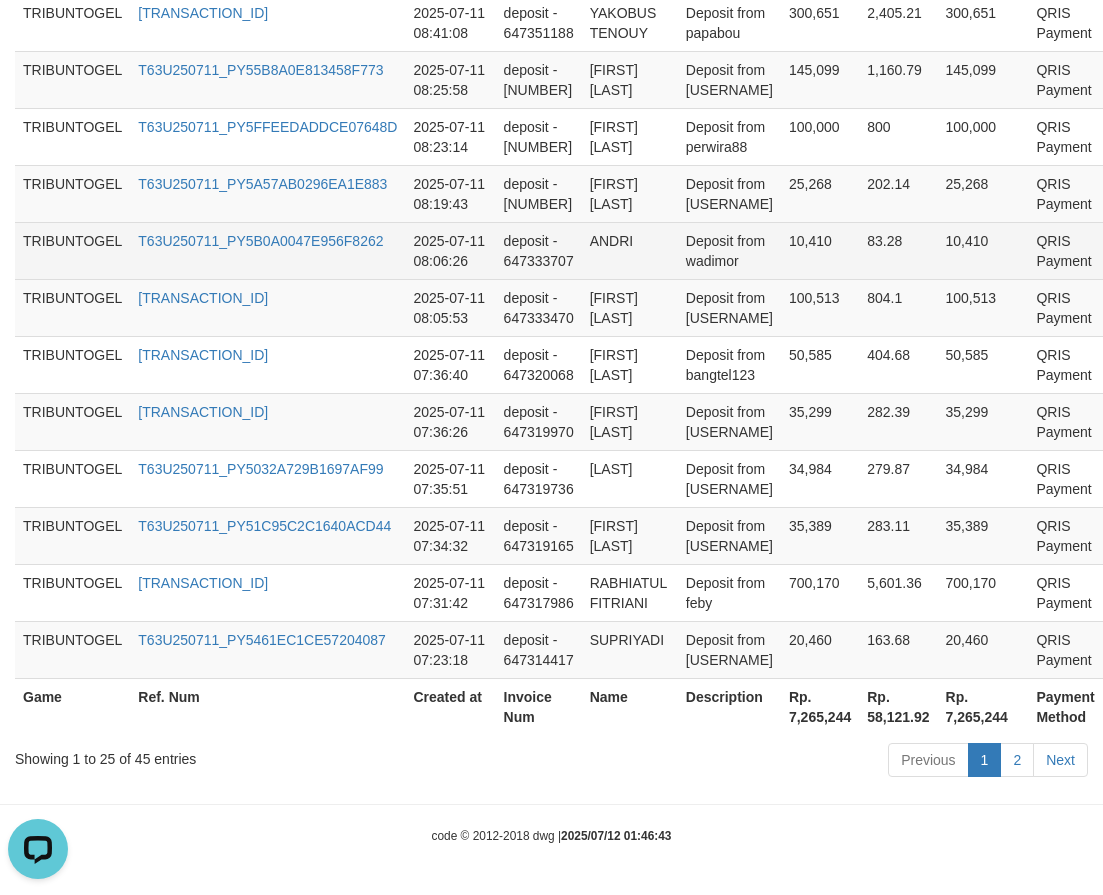 drag, startPoint x: 805, startPoint y: 254, endPoint x: 825, endPoint y: 222, distance: 37.735924 